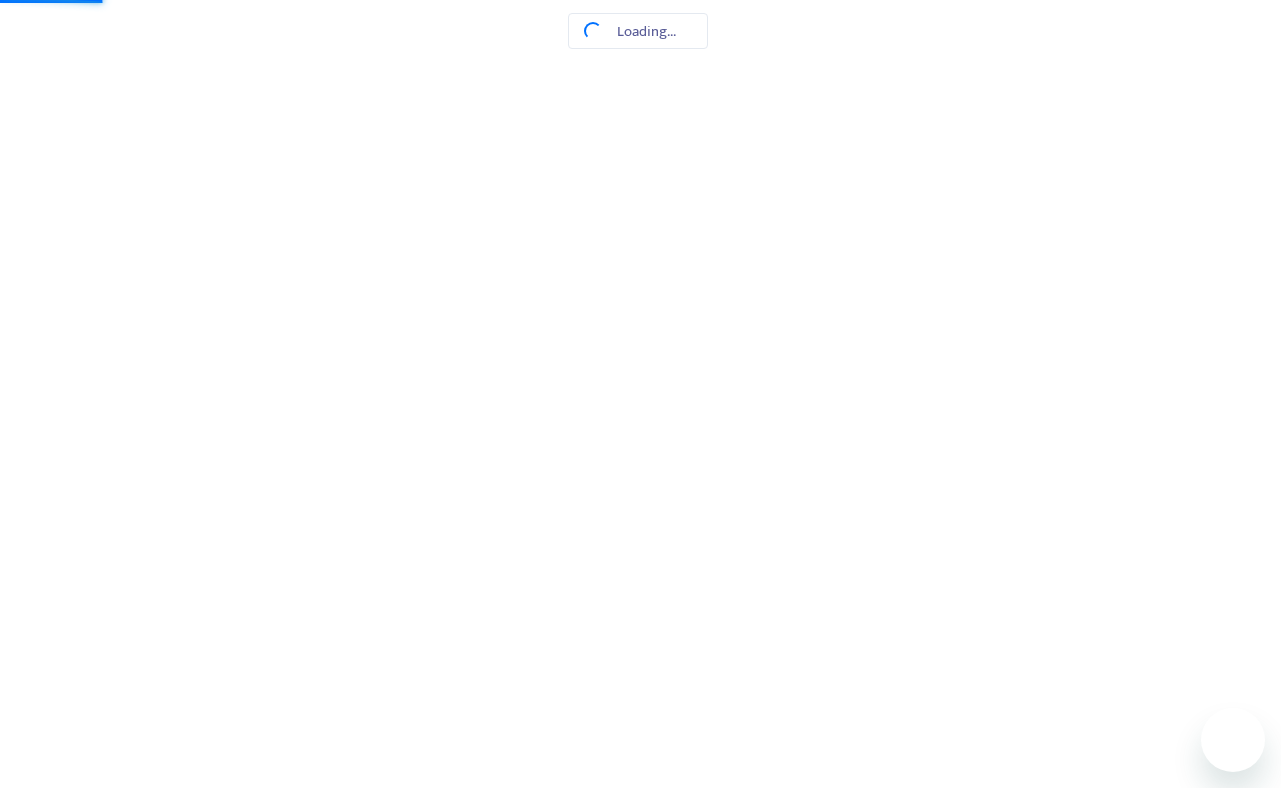 scroll, scrollTop: 0, scrollLeft: 0, axis: both 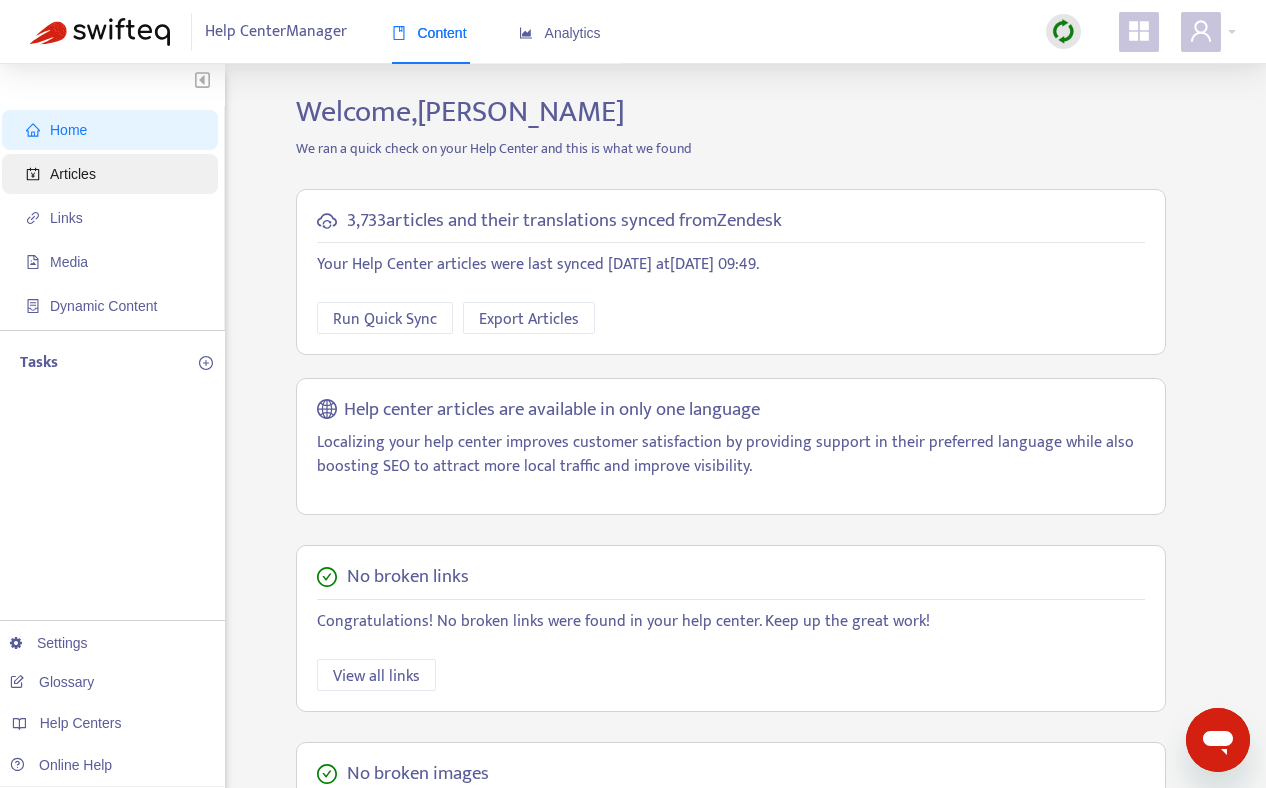 click on "Articles" at bounding box center [73, 174] 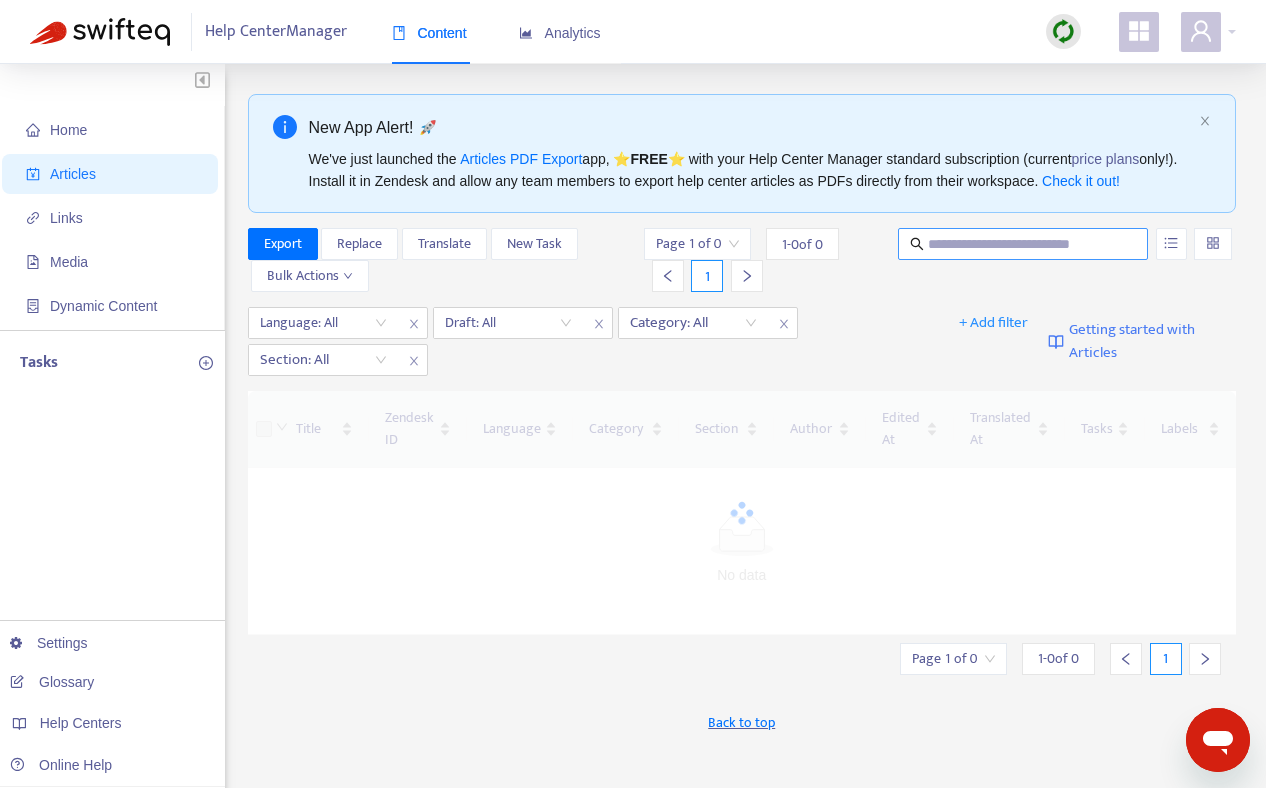 click at bounding box center [1024, 244] 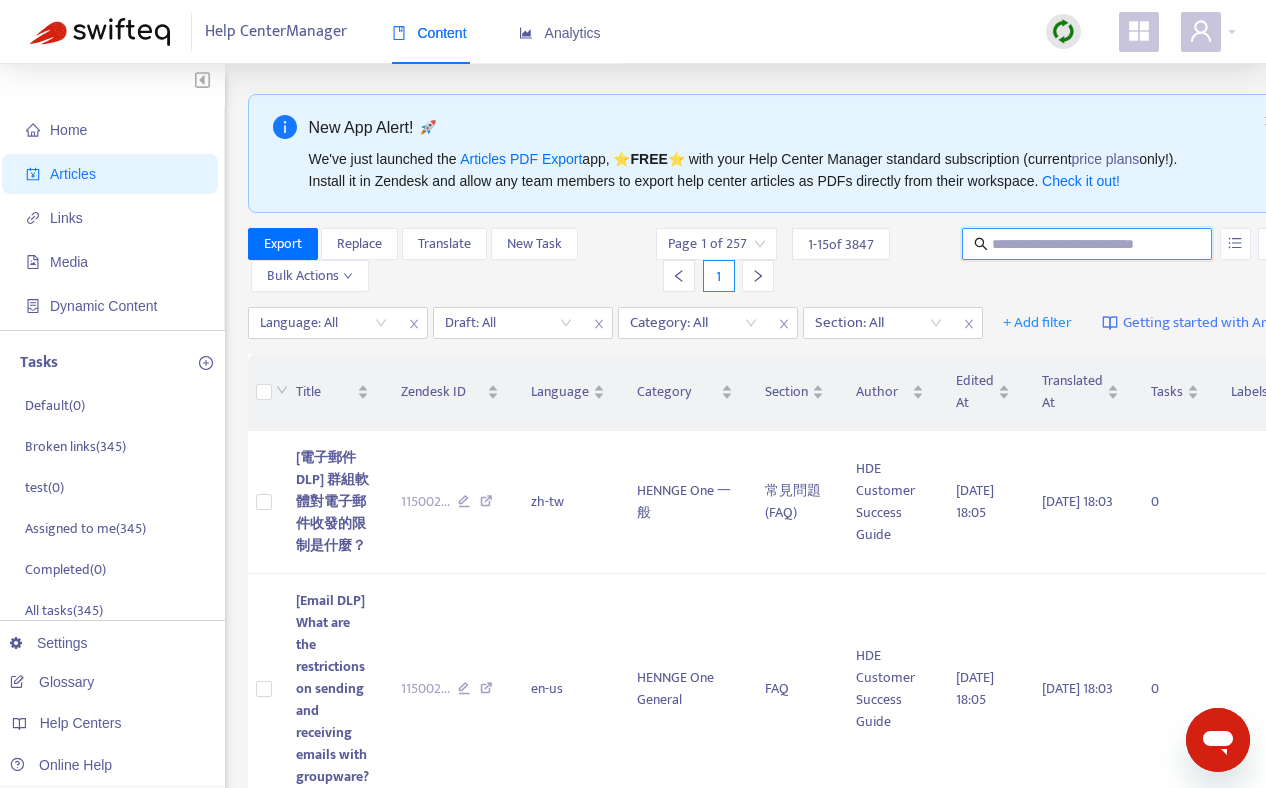 paste on "**********" 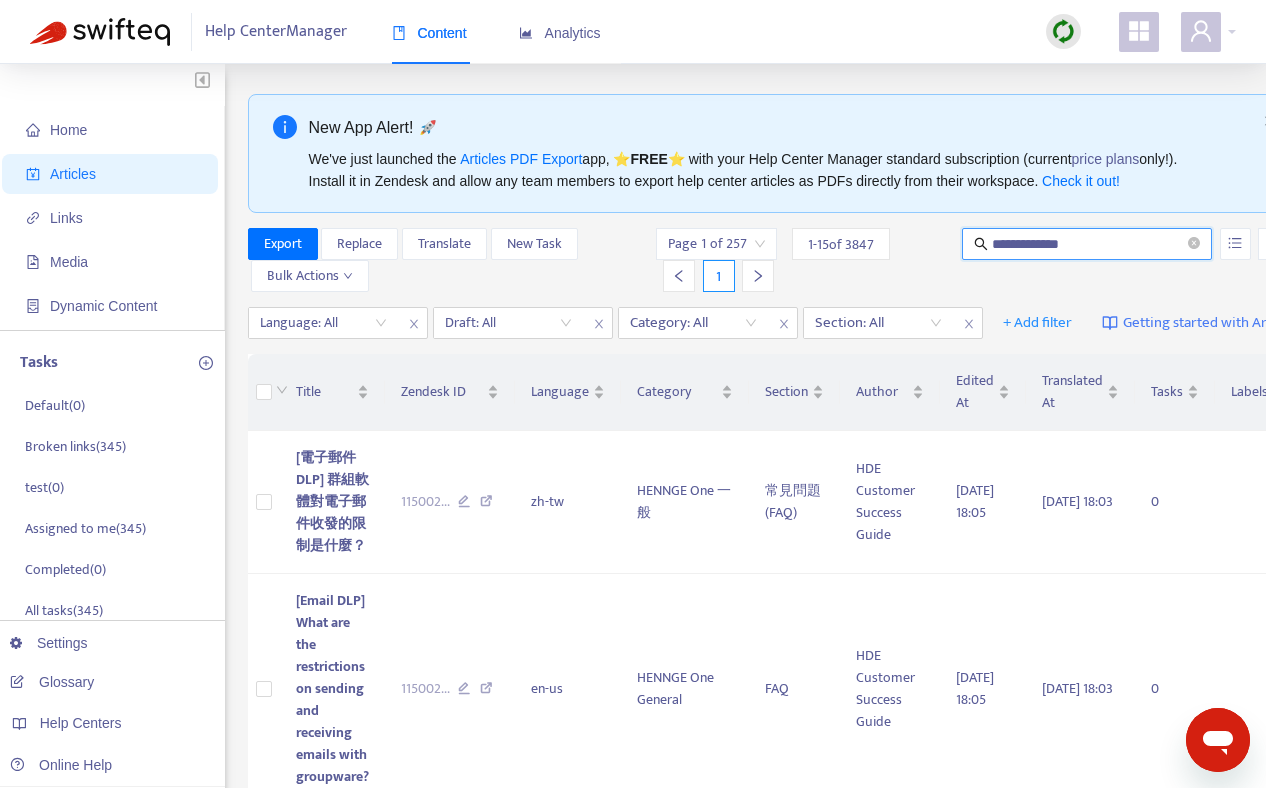 type on "**********" 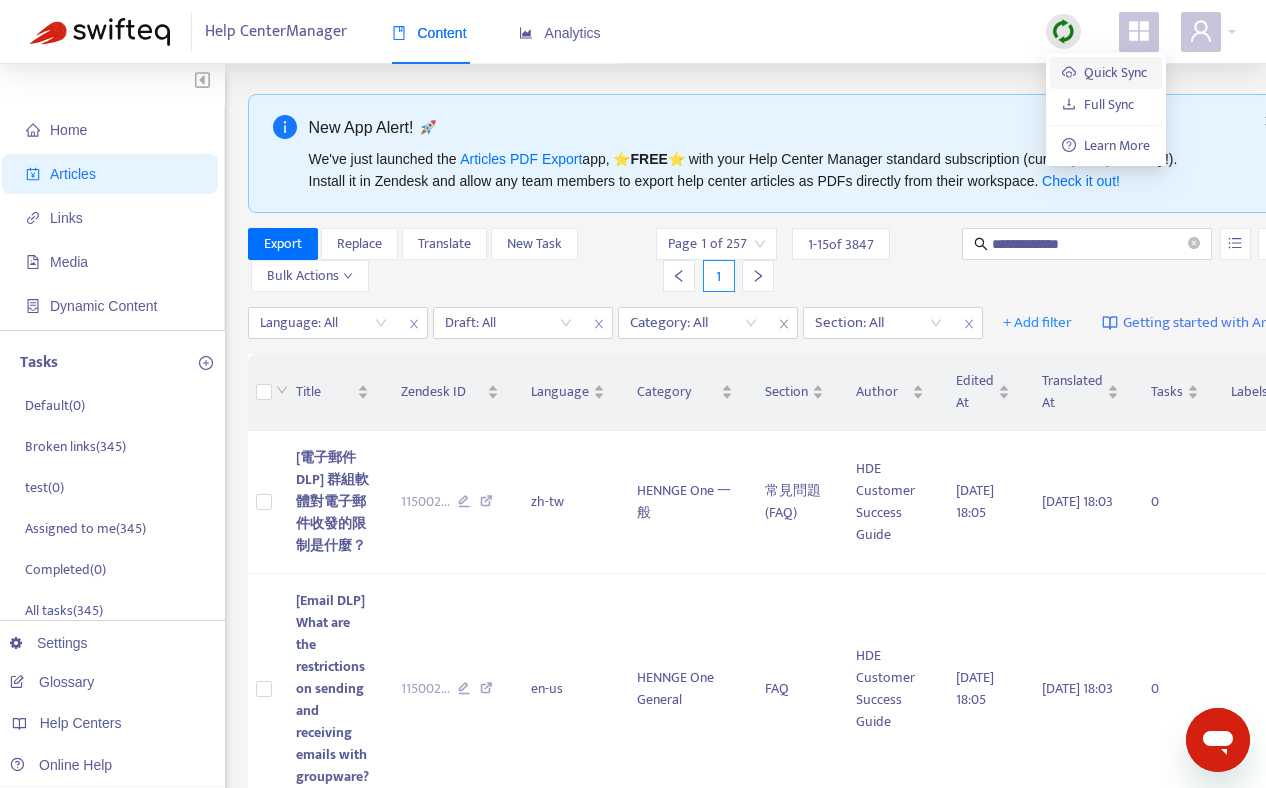 click on "Quick Sync" at bounding box center (1104, 72) 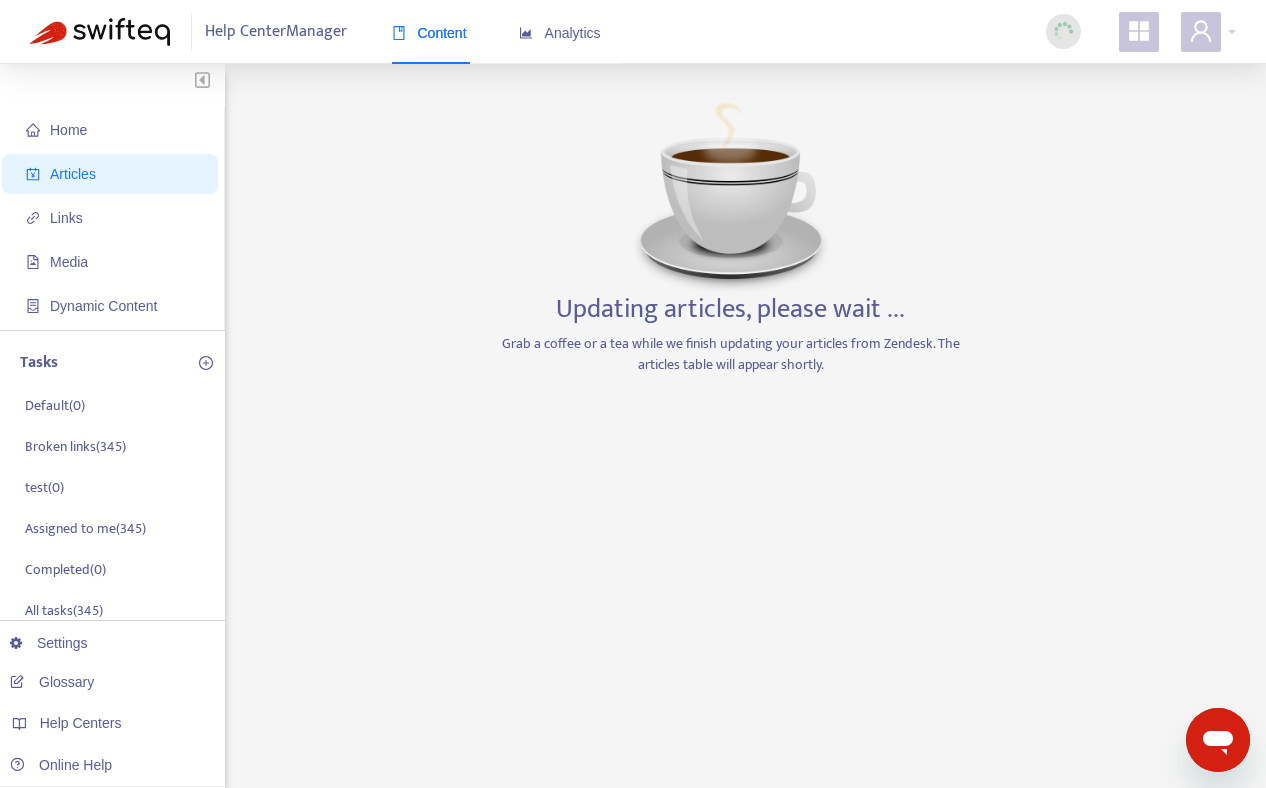 click on "Home Articles Links Media Dynamic Content Tasks Default  ( 0 ) Broken links  ( 345 ) test  ( 0 ) Assigned to me  ( 345 ) Completed  ( 0 ) All tasks  ( 345 ) Settings Glossary Help Centers Online Help Updating articles, please wait ... Grab a coffee or a tea while we finish updating your articles from Zendesk.
The articles table will appear shortly." at bounding box center [633, 679] 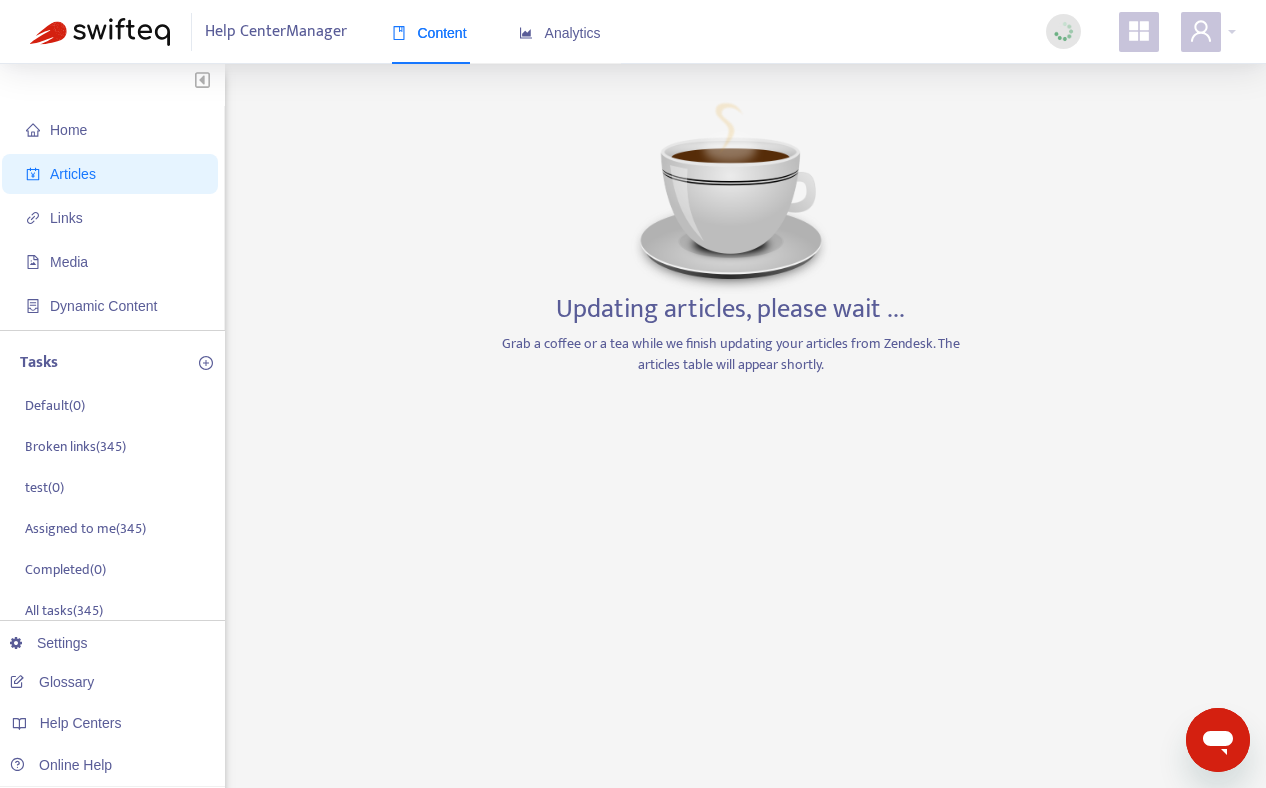 click on "Home Articles Links Media Dynamic Content Tasks Default  ( 0 ) Broken links  ( 345 ) test  ( 0 ) Assigned to me  ( 345 ) Completed  ( 0 ) All tasks  ( 345 ) Settings Glossary Help Centers Online Help Updating articles, please wait ... Grab a coffee or a tea while we finish updating your articles from Zendesk.
The articles table will appear shortly." at bounding box center (633, 679) 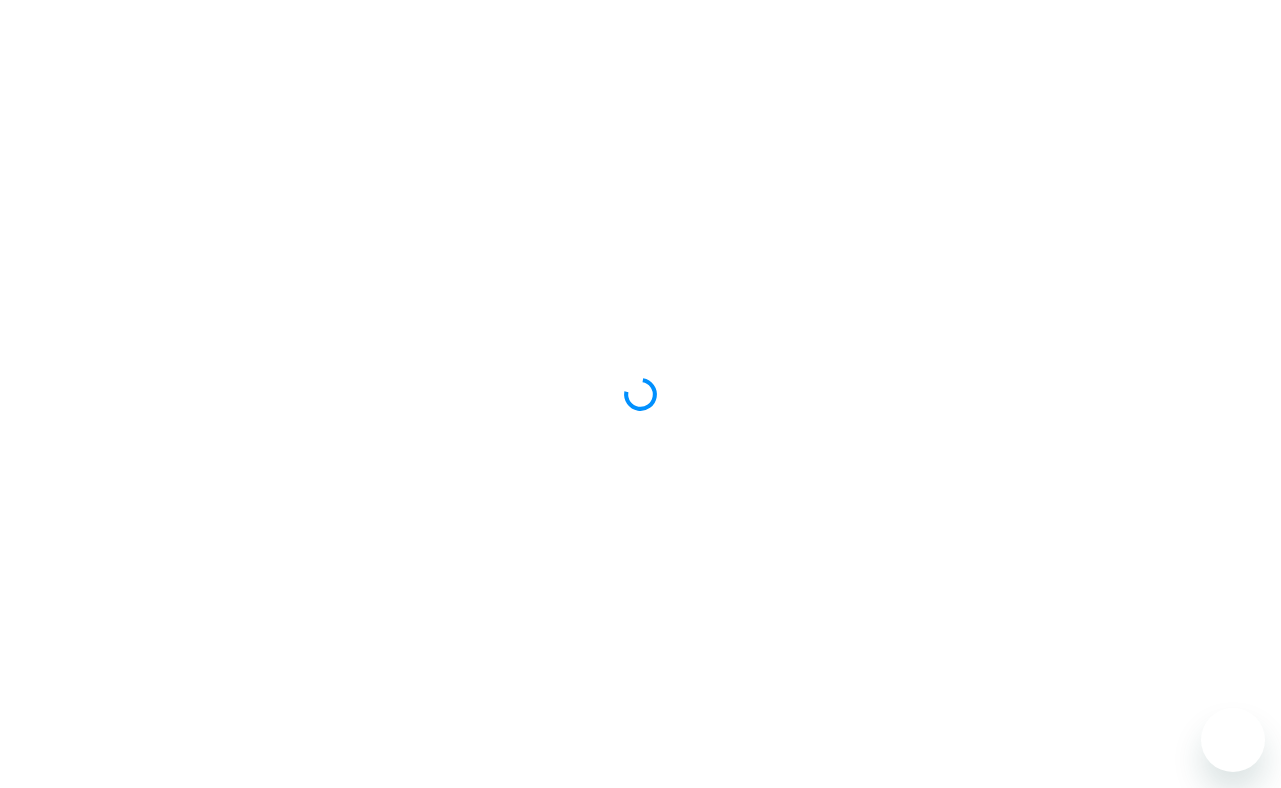scroll, scrollTop: 0, scrollLeft: 0, axis: both 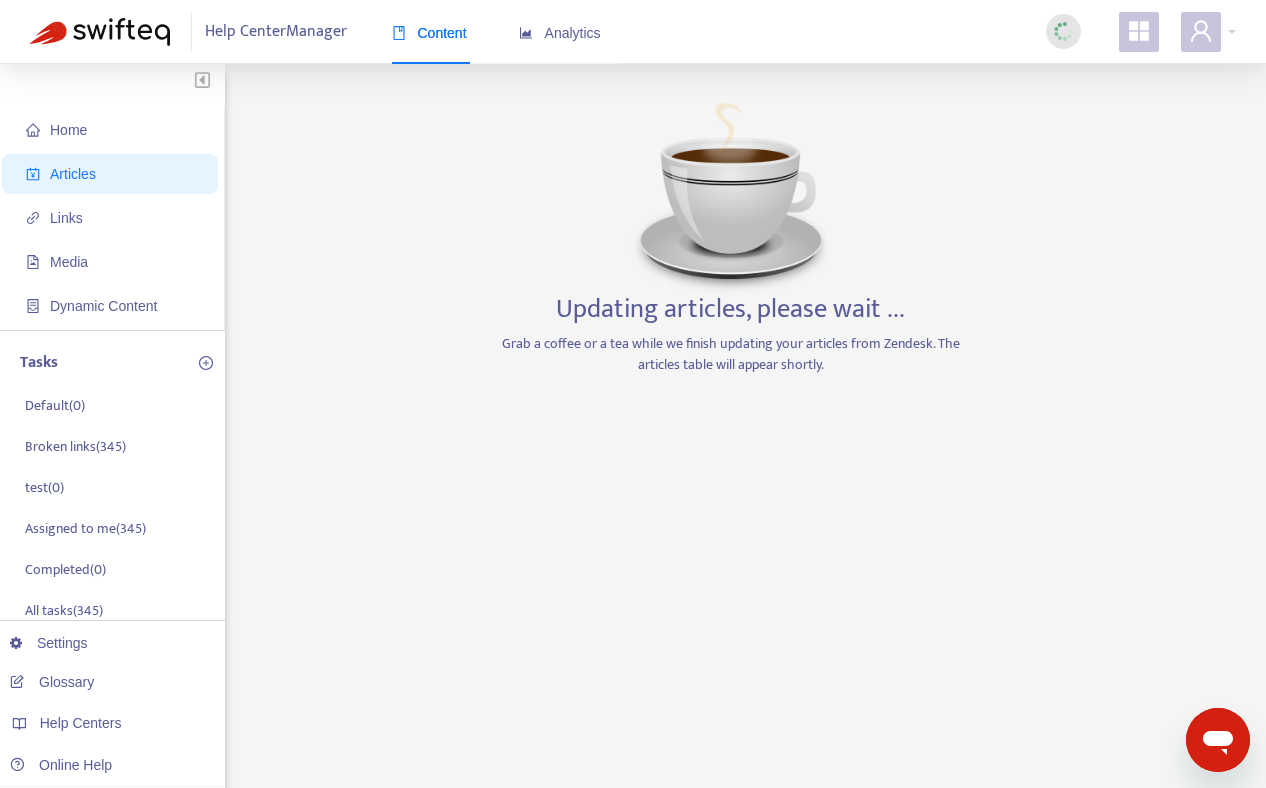 click on "Updating articles, please wait ... Grab a coffee or a tea while we finish updating your articles from Zendesk.
The articles table will appear shortly." at bounding box center (731, 679) 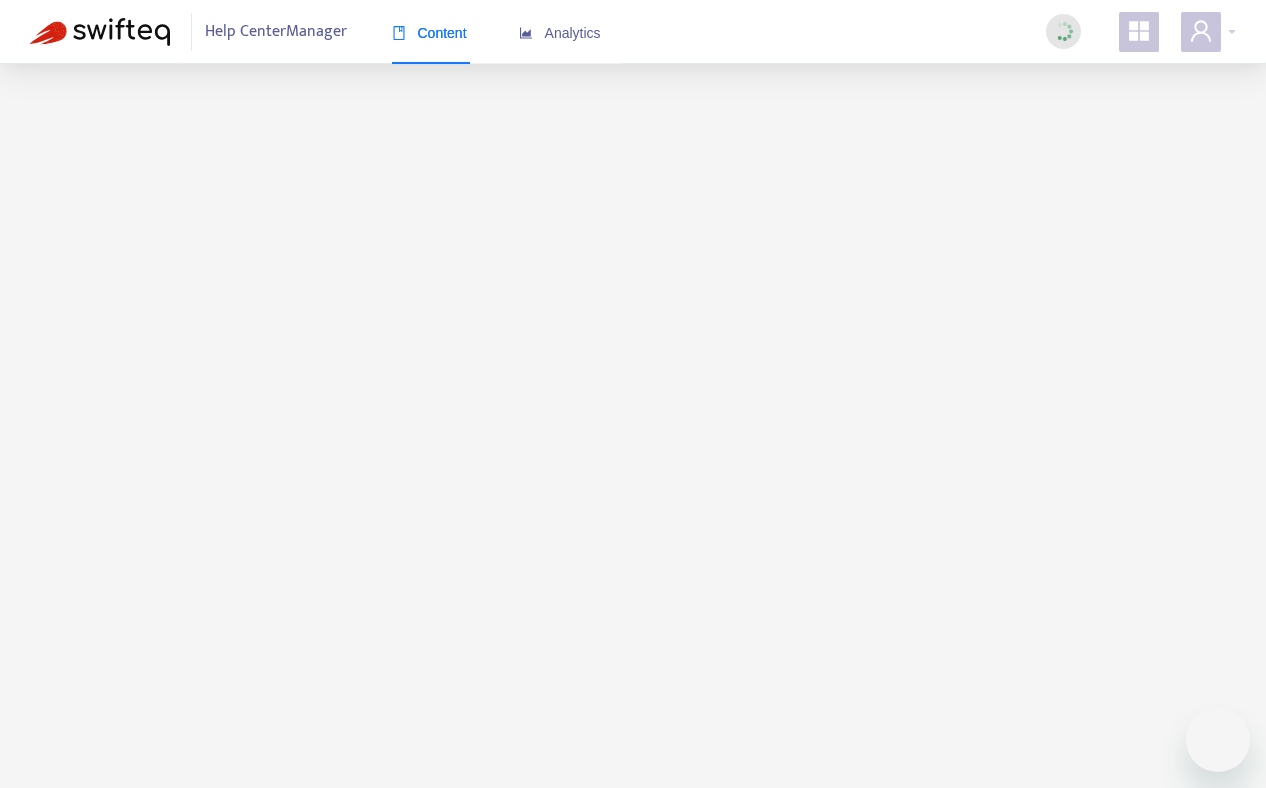 scroll, scrollTop: 0, scrollLeft: 0, axis: both 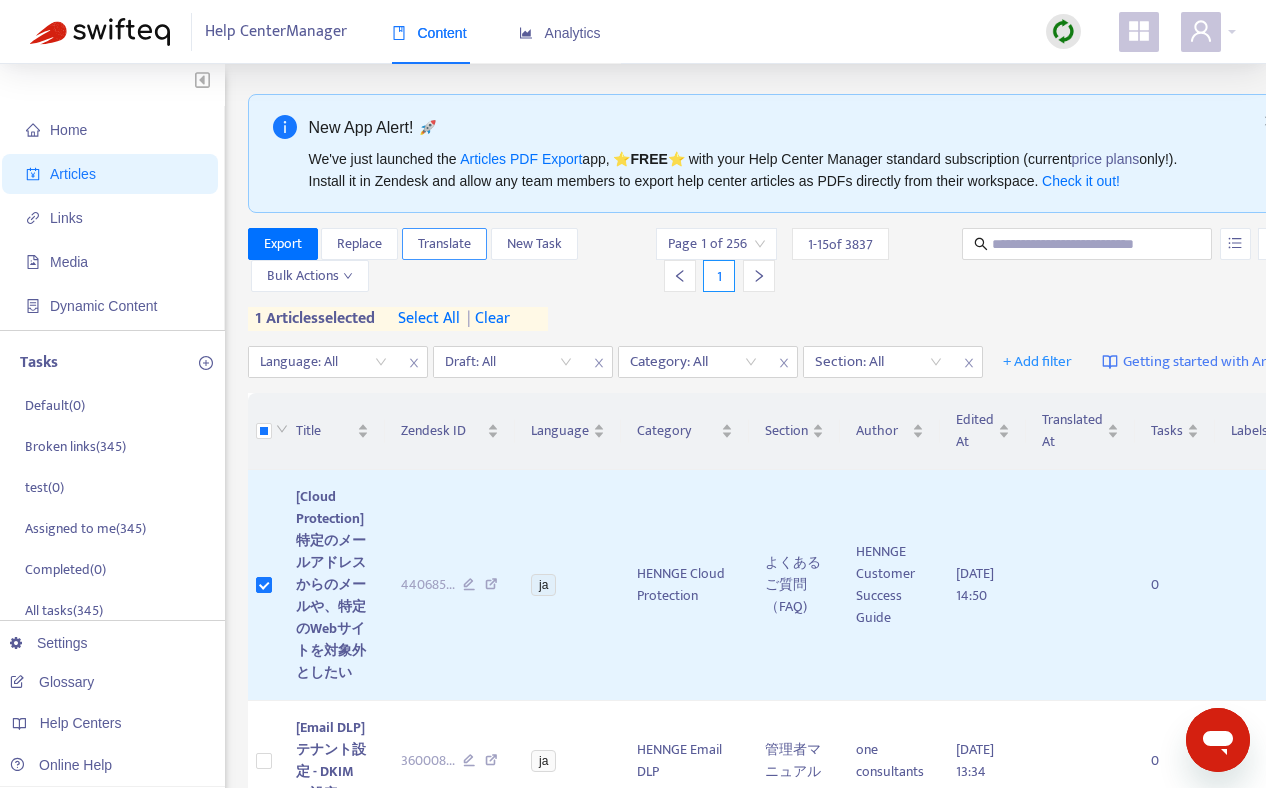 click on "Translate" at bounding box center (444, 244) 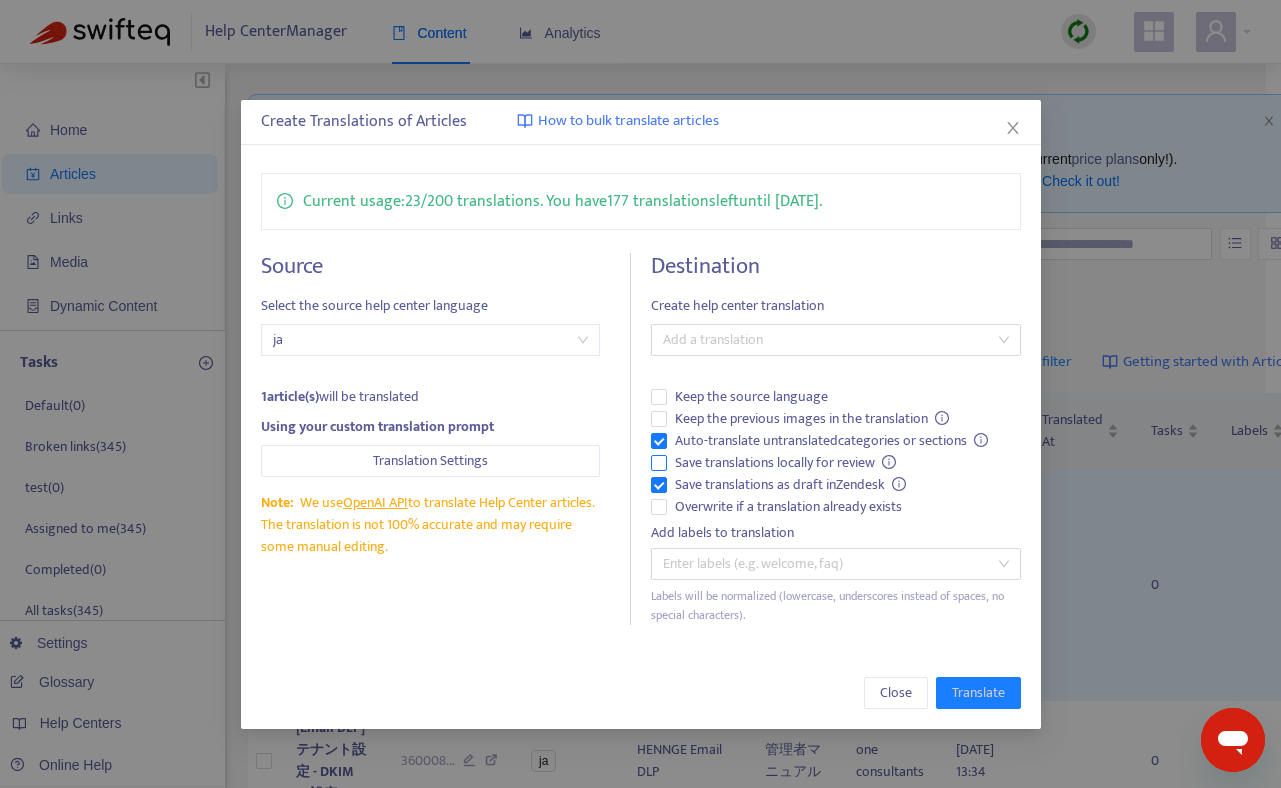 click on "Save translations locally for review" at bounding box center [786, 463] 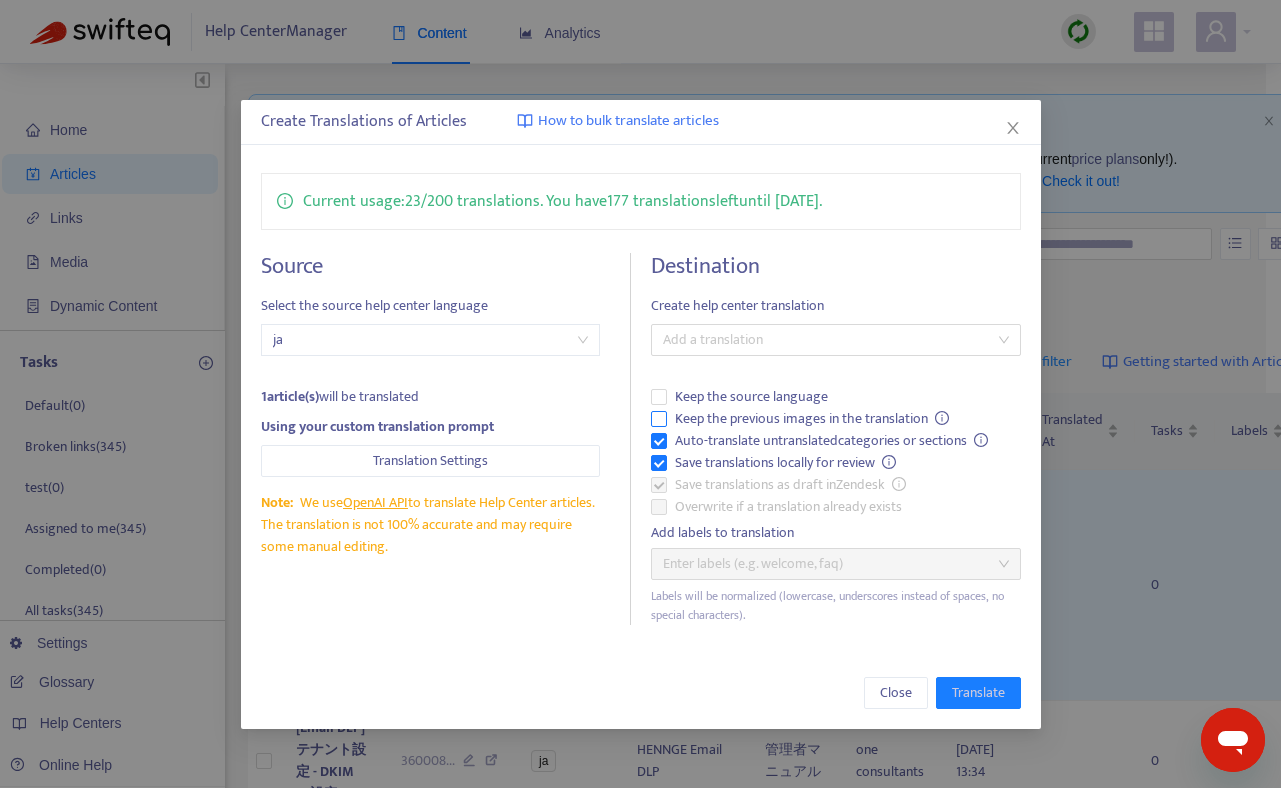 click on "Keep the previous images in the translation" at bounding box center (812, 419) 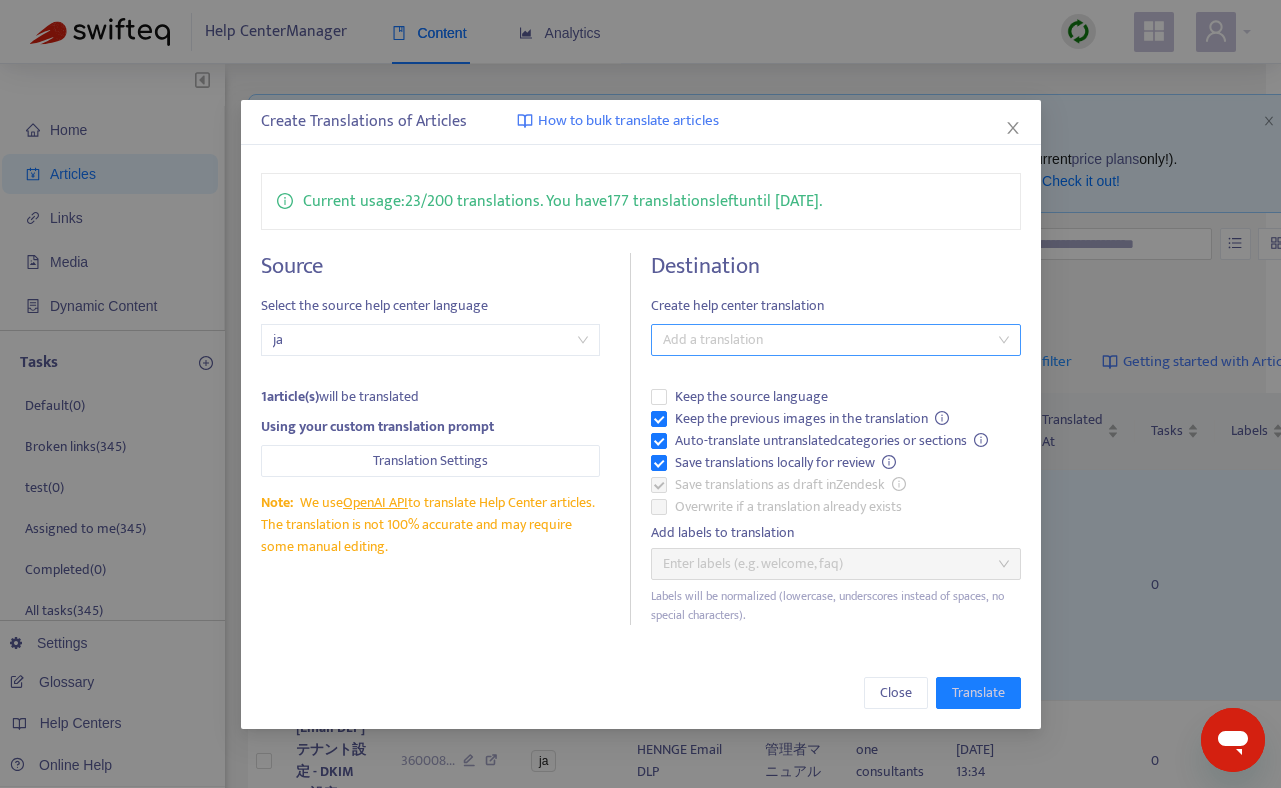 click at bounding box center [826, 340] 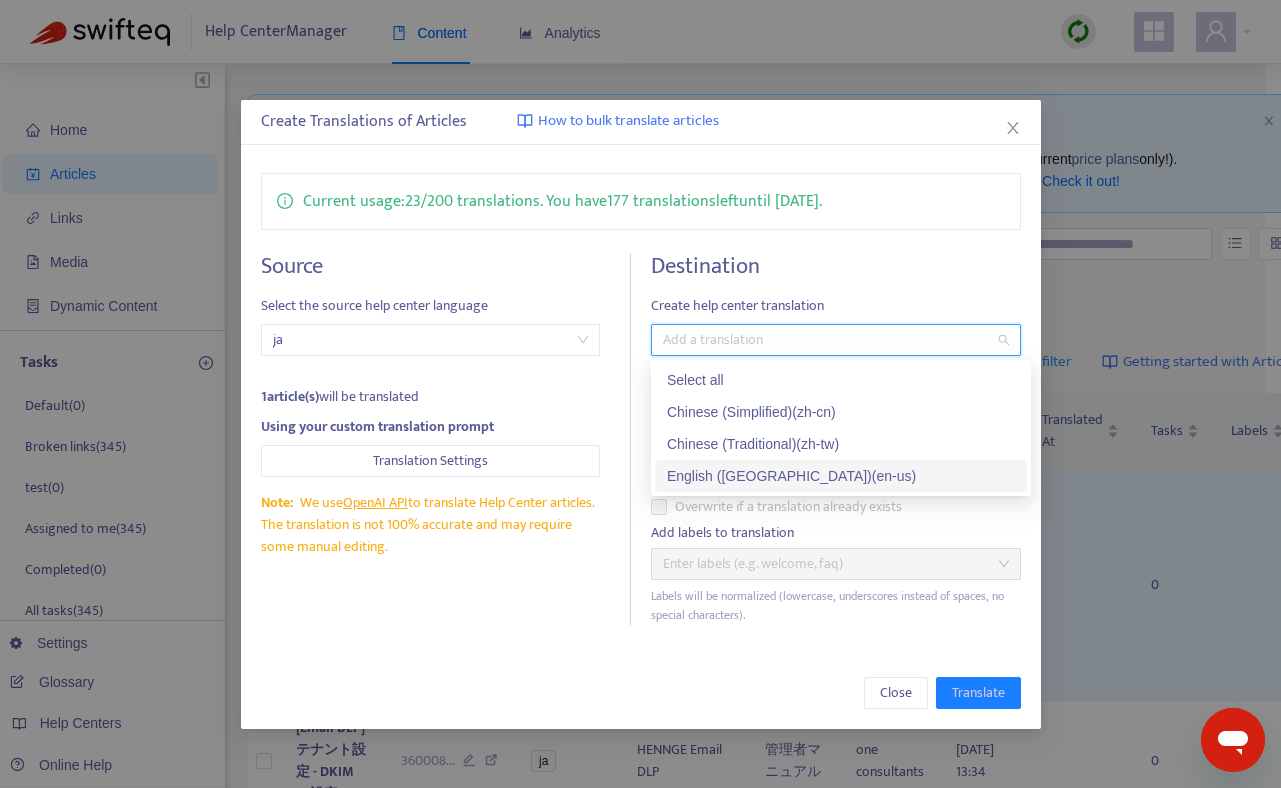 click on "English (USA)  ( en-us )" at bounding box center (841, 476) 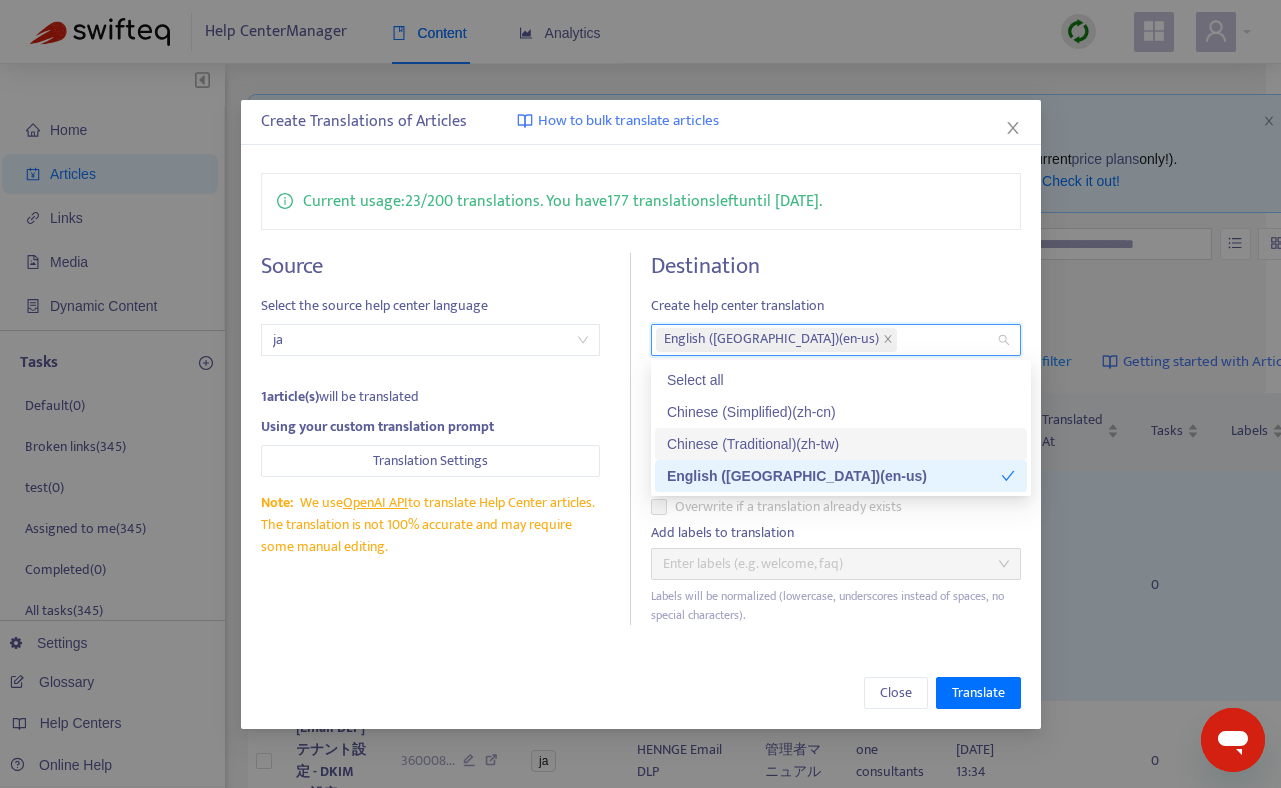 click on "Chinese (Traditional)  ( zh-tw )" at bounding box center [841, 444] 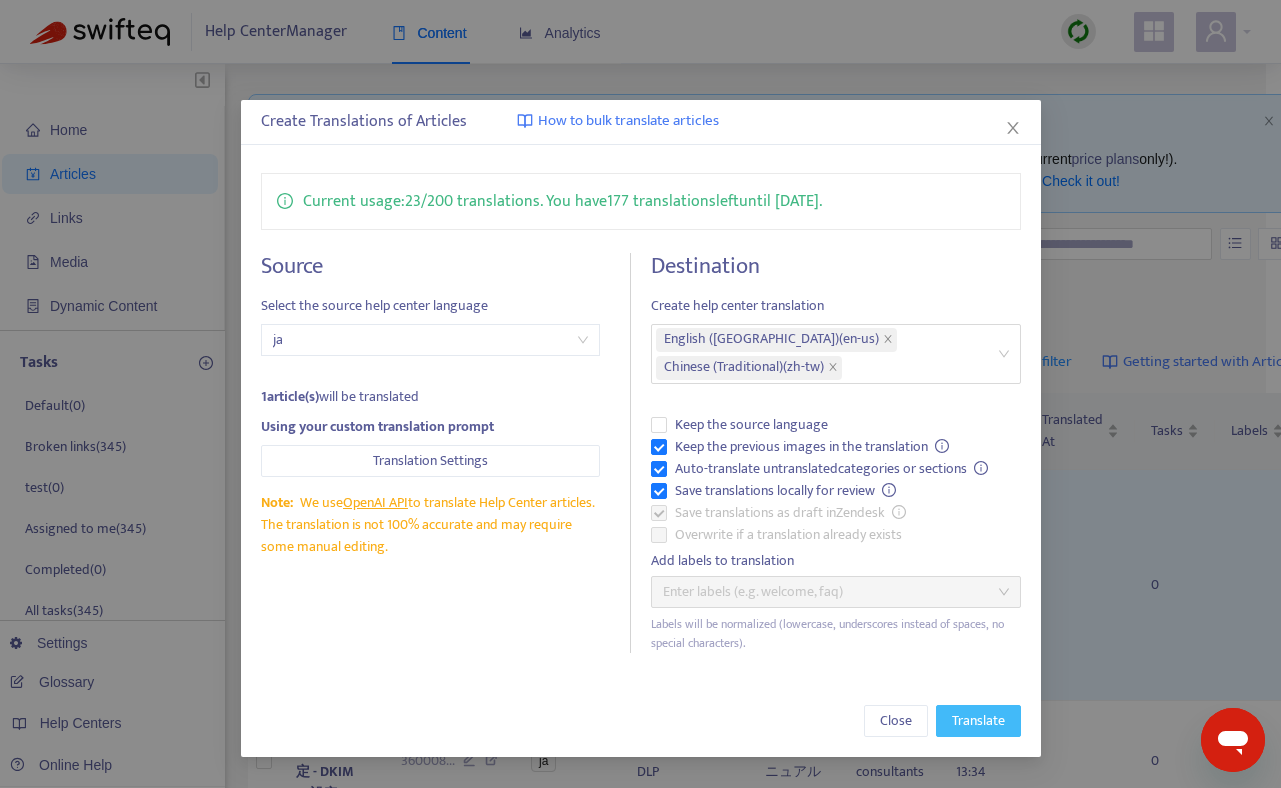 click on "Translate" at bounding box center (978, 721) 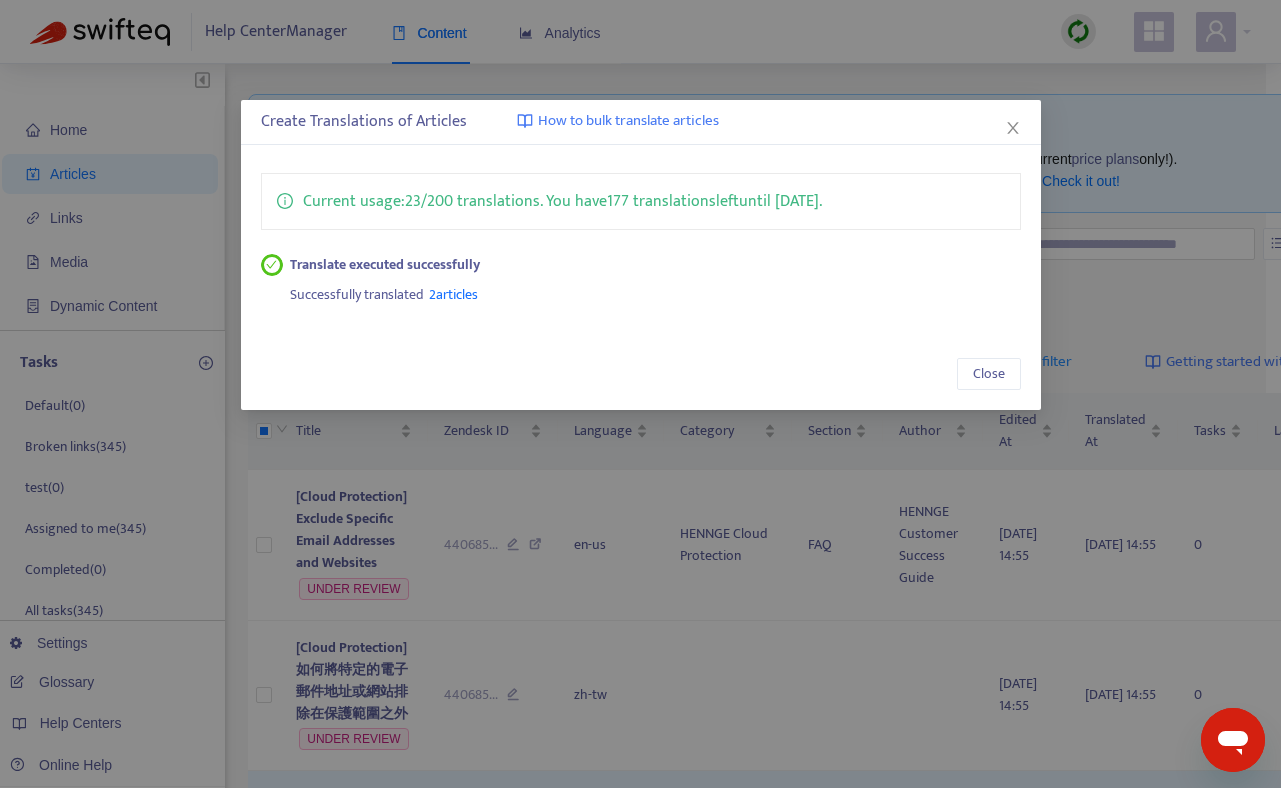 click on "Create Translations of Articles How to bulk translate articles Current usage:  23  /  200   translations . You have  177   translations  left  until 2025/8/13.  Translate executed successfully Successfully translated 2  articles Close" at bounding box center [640, 394] 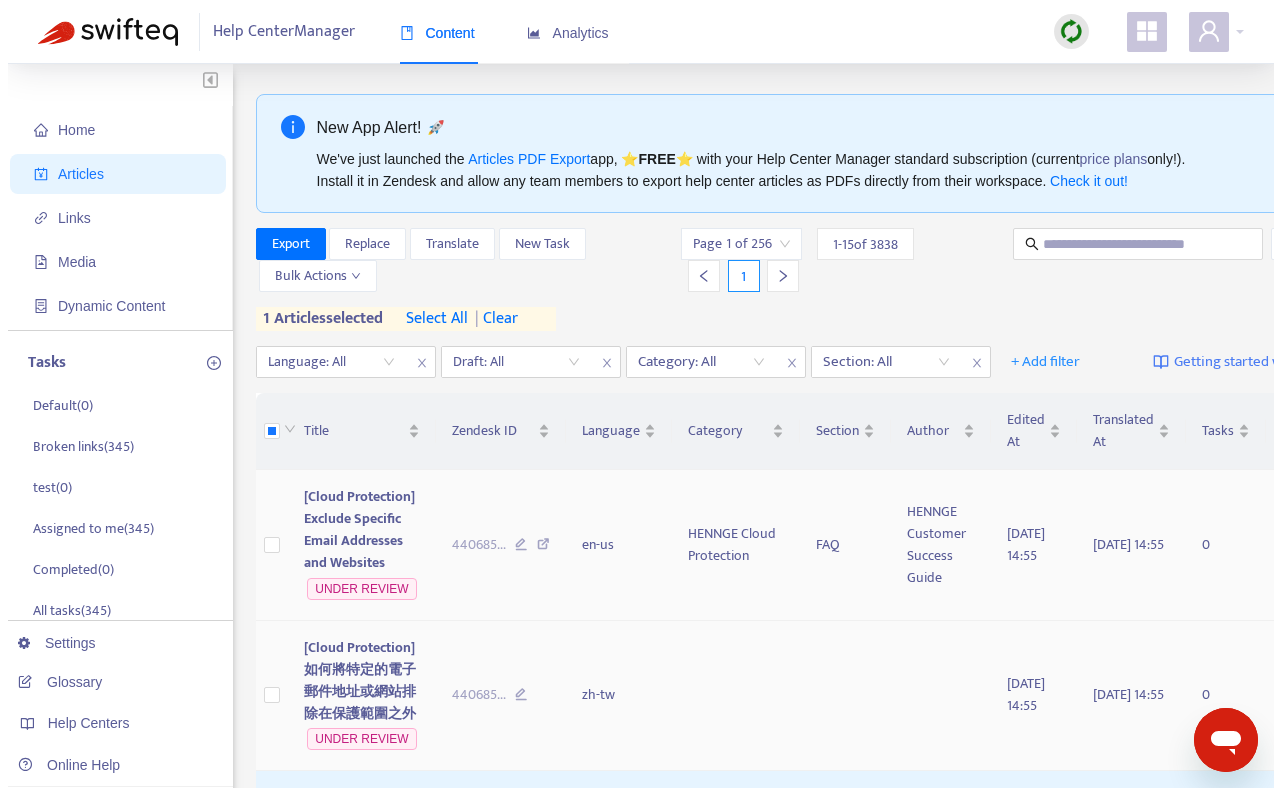 scroll, scrollTop: 178, scrollLeft: 0, axis: vertical 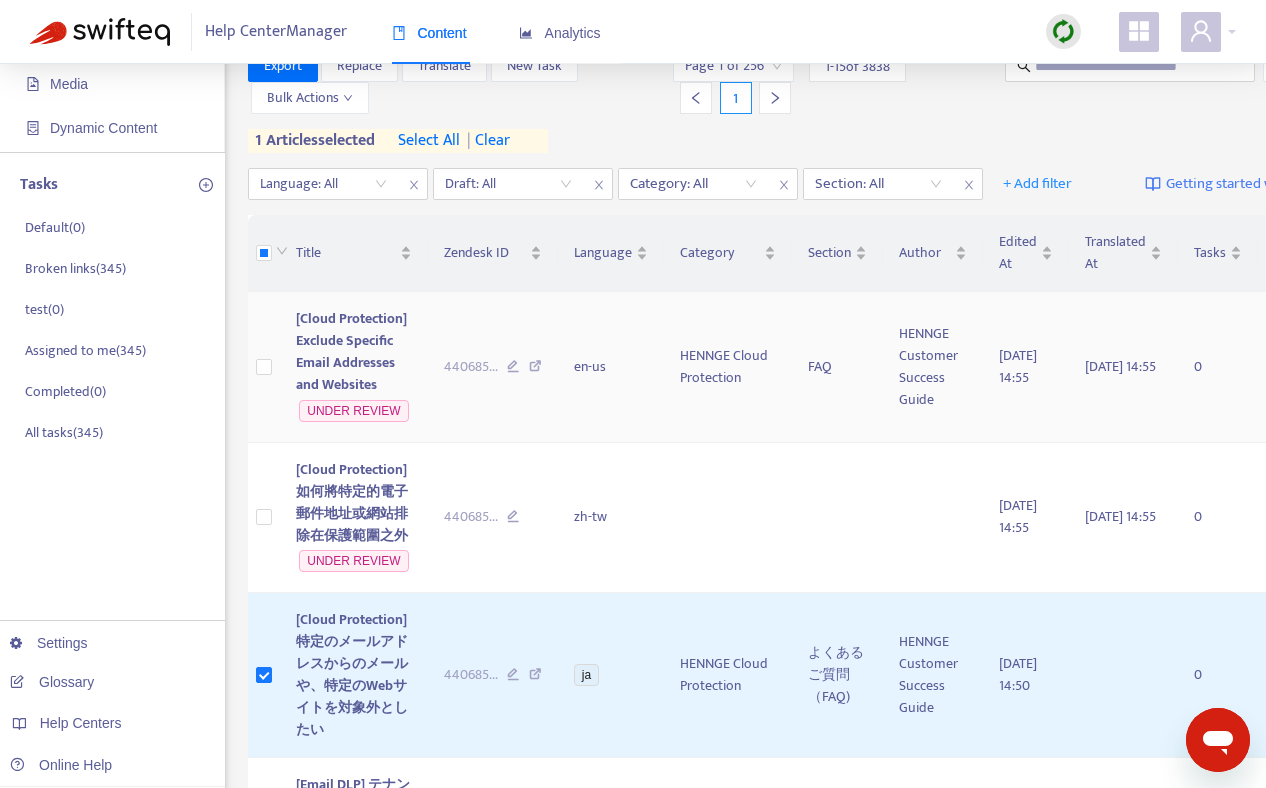click on "[Cloud Protection] Exclude Specific Email Addresses and Websites" at bounding box center [351, 351] 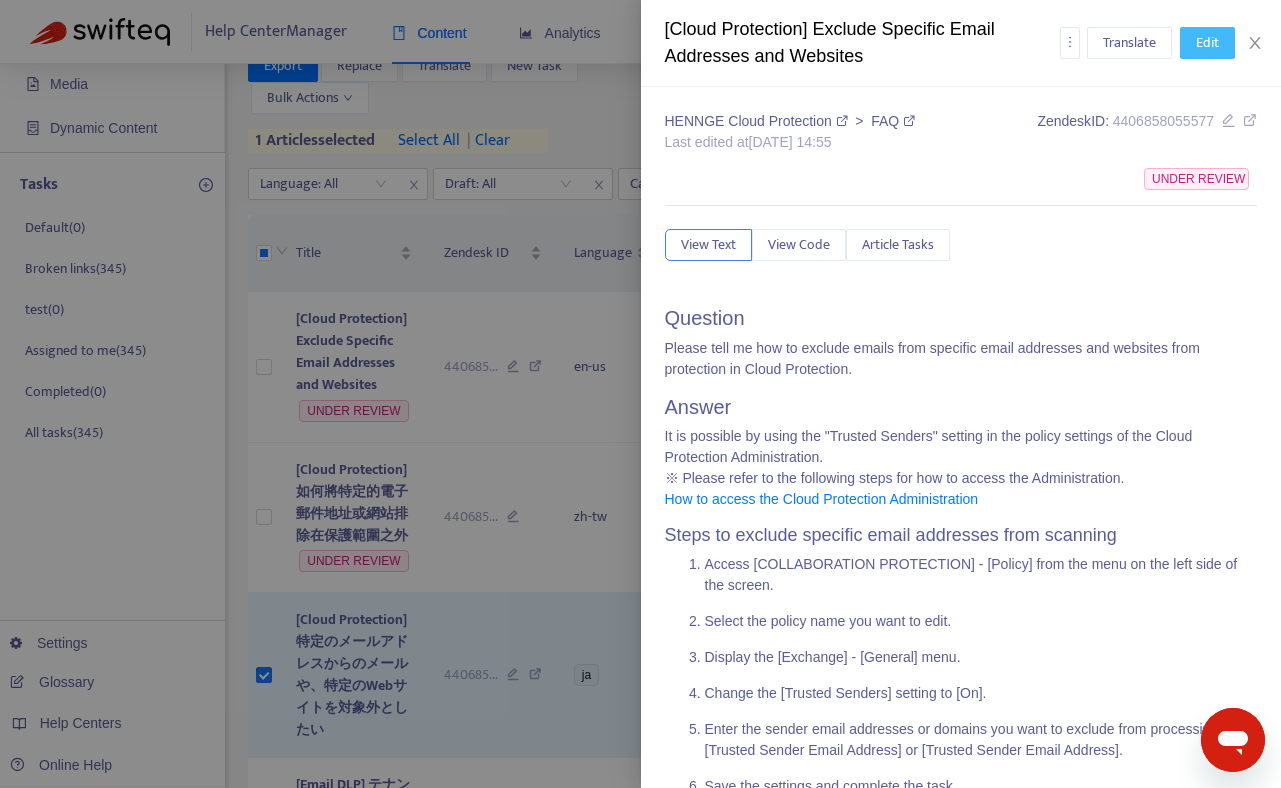 click on "Edit" at bounding box center [1207, 43] 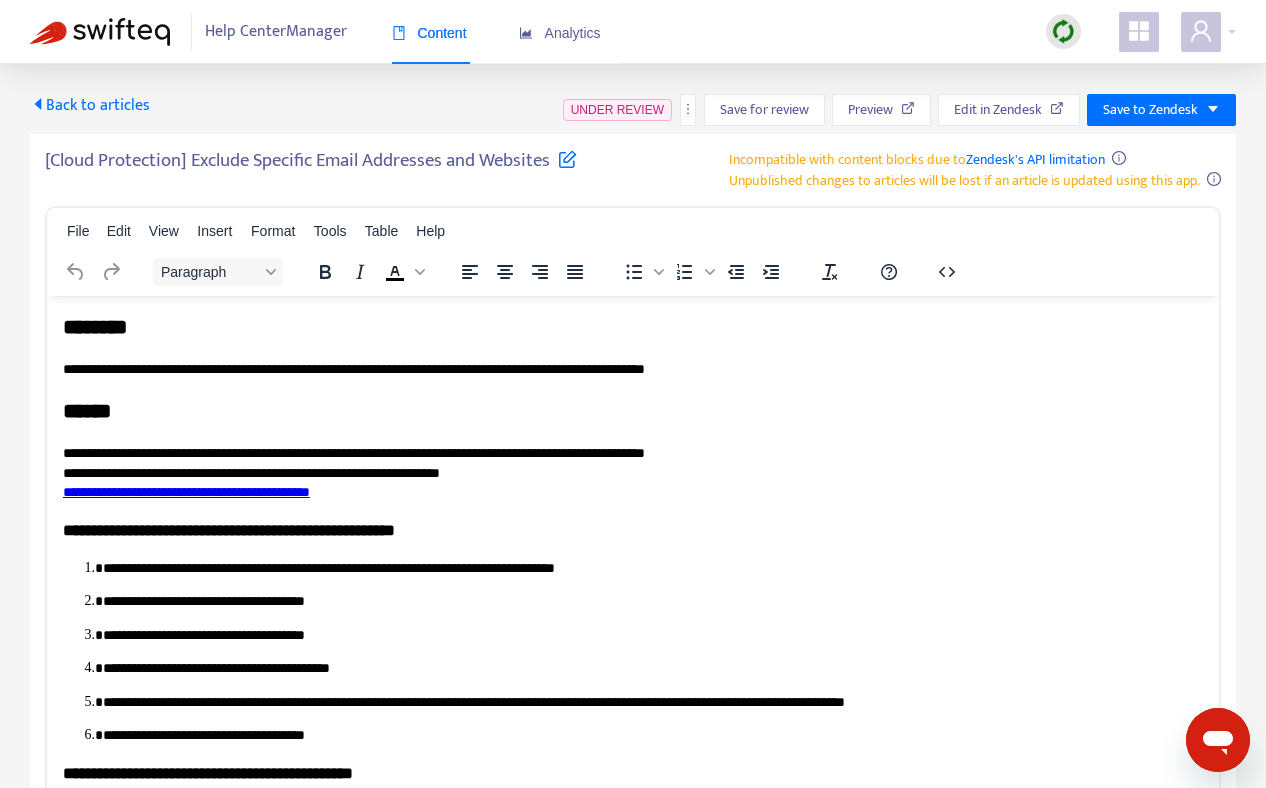 scroll, scrollTop: 0, scrollLeft: 0, axis: both 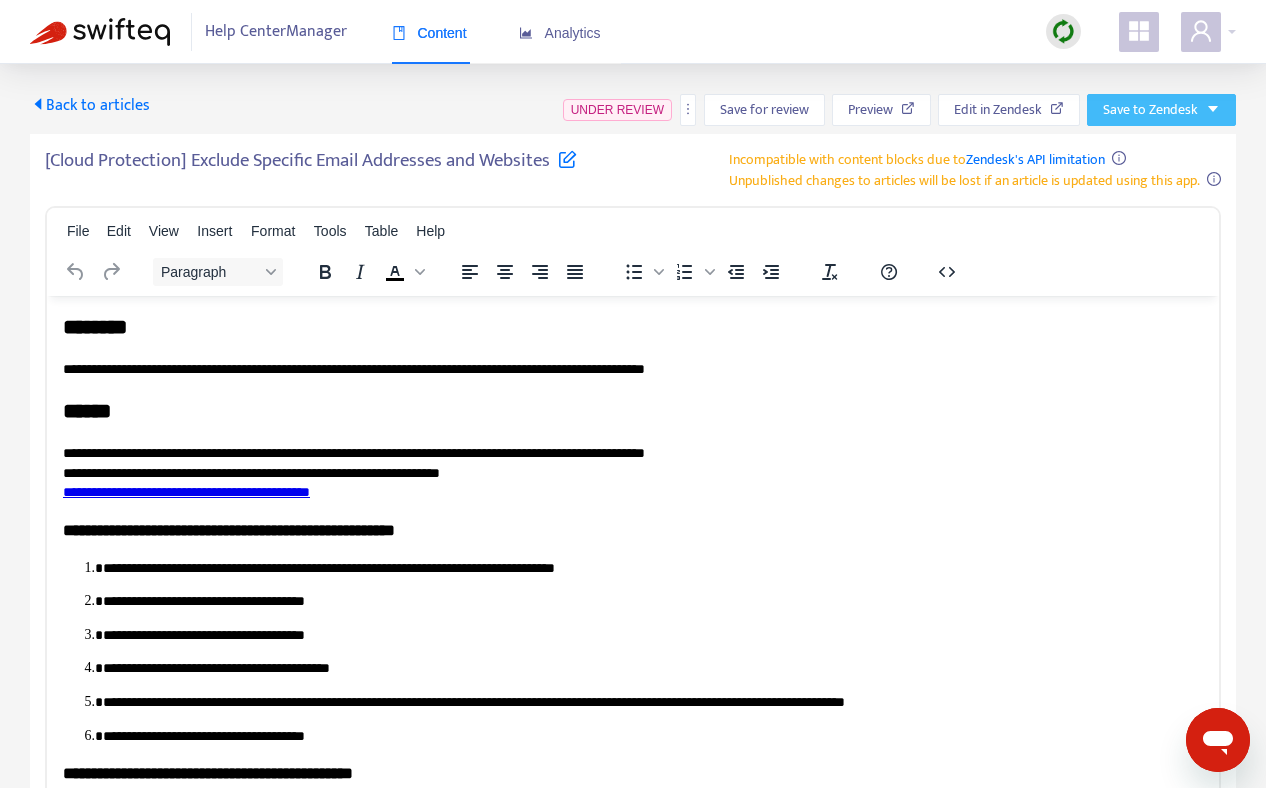 click on "Save to Zendesk" at bounding box center (1150, 110) 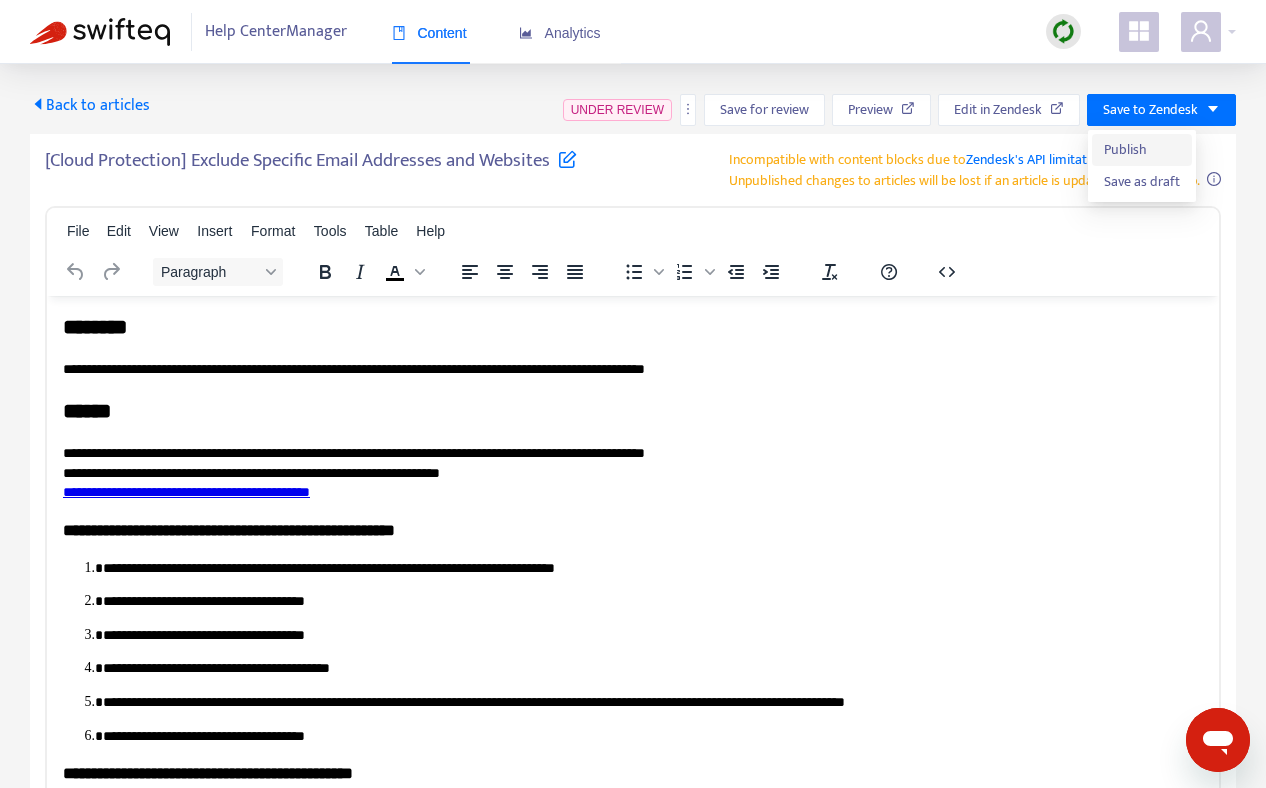 click on "Publish" at bounding box center (1142, 150) 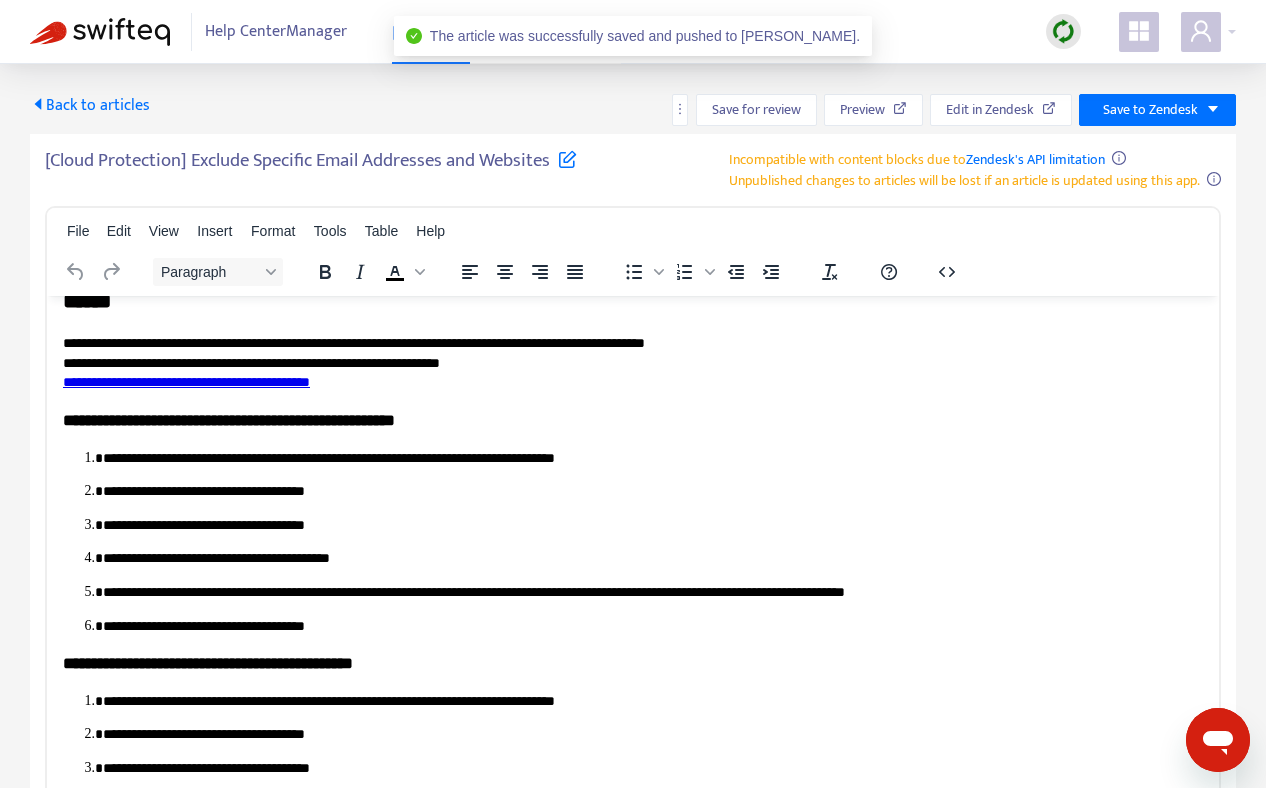 scroll, scrollTop: 0, scrollLeft: 0, axis: both 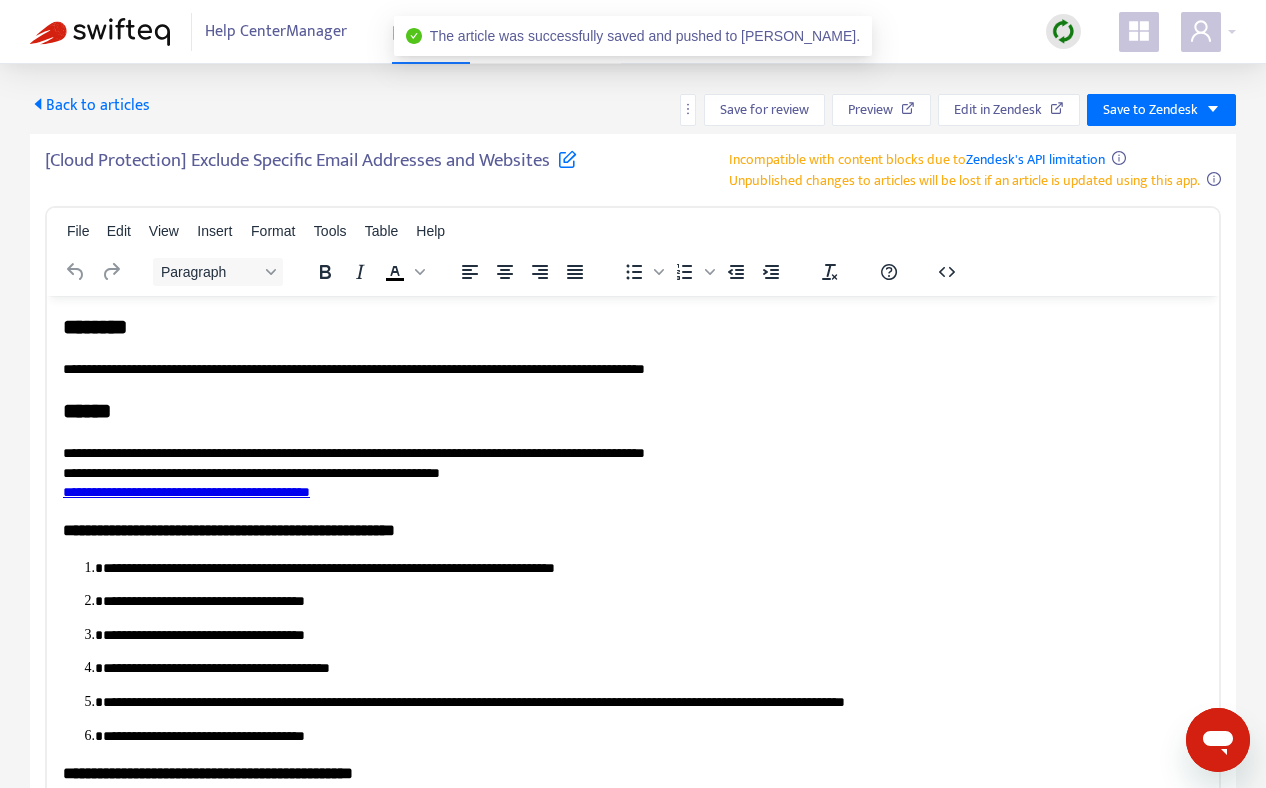 click on "Back to articles" at bounding box center [90, 105] 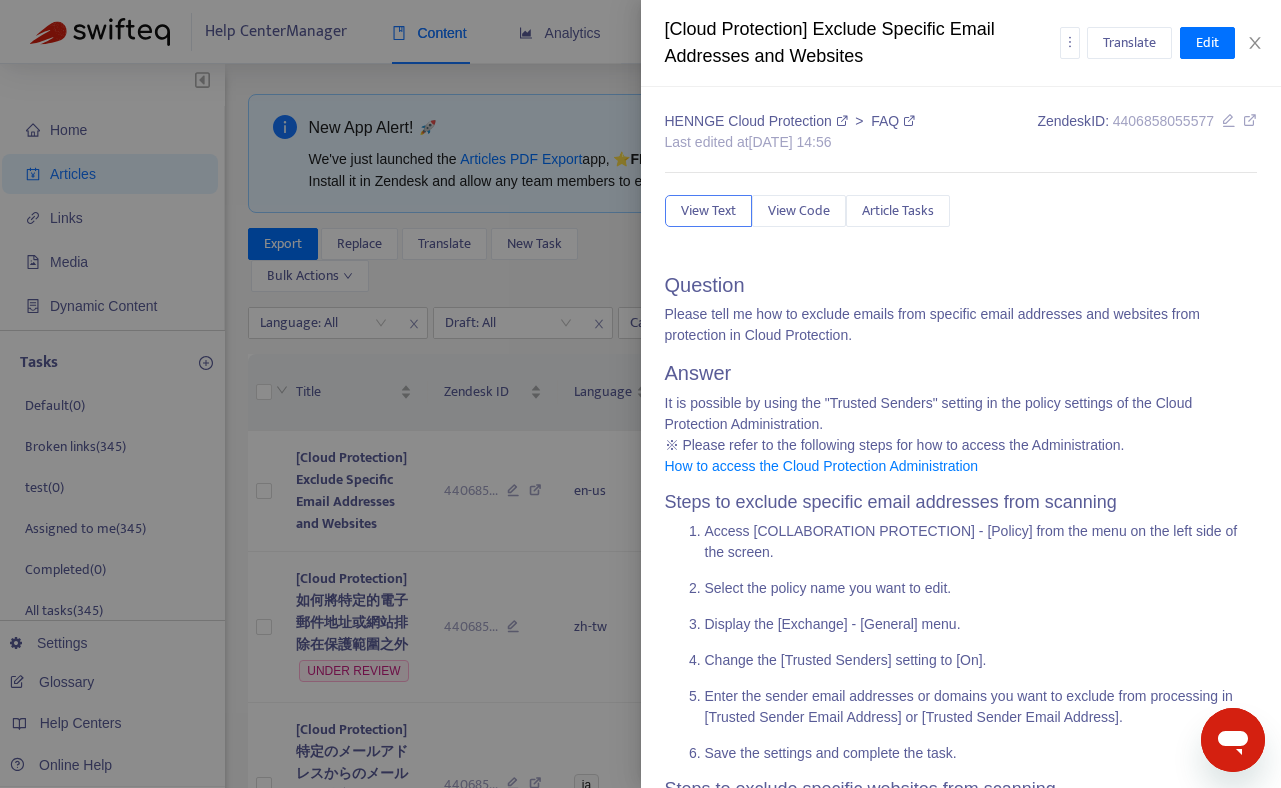 click at bounding box center (640, 394) 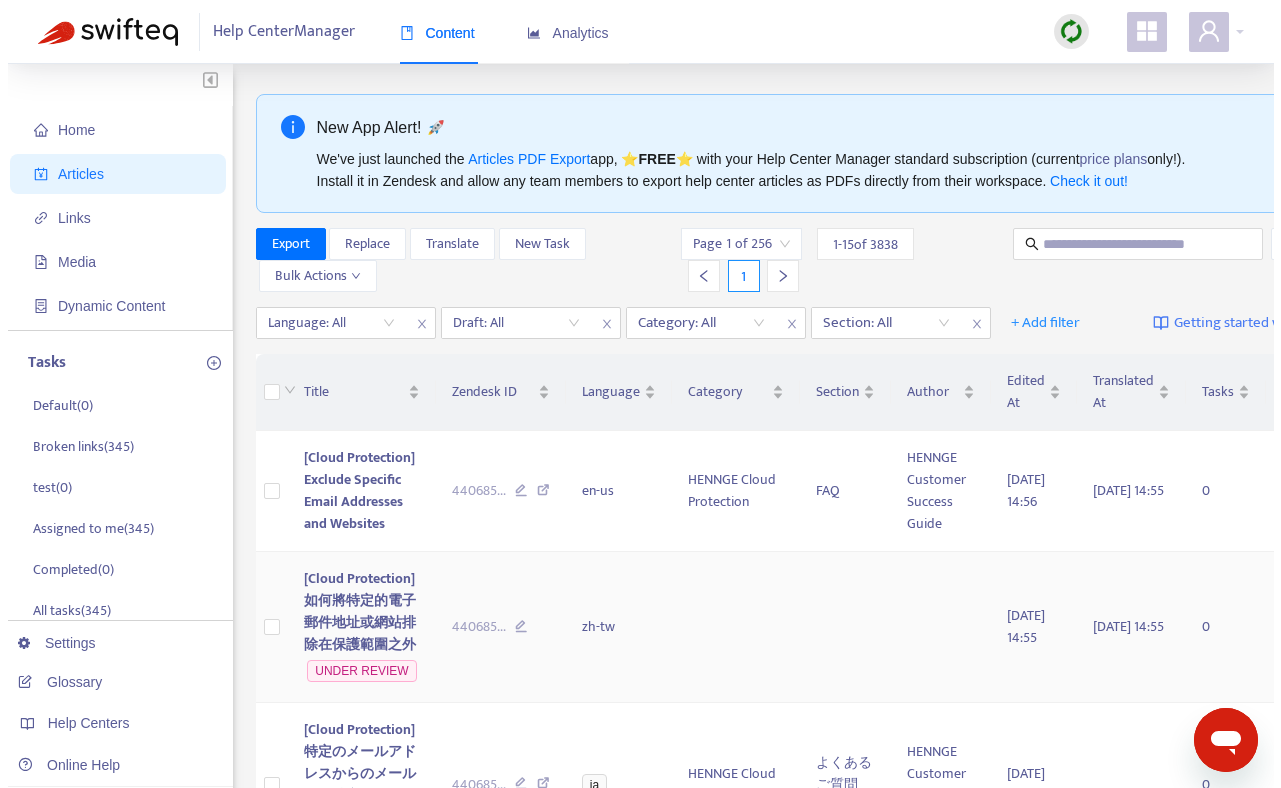 scroll, scrollTop: 26, scrollLeft: 0, axis: vertical 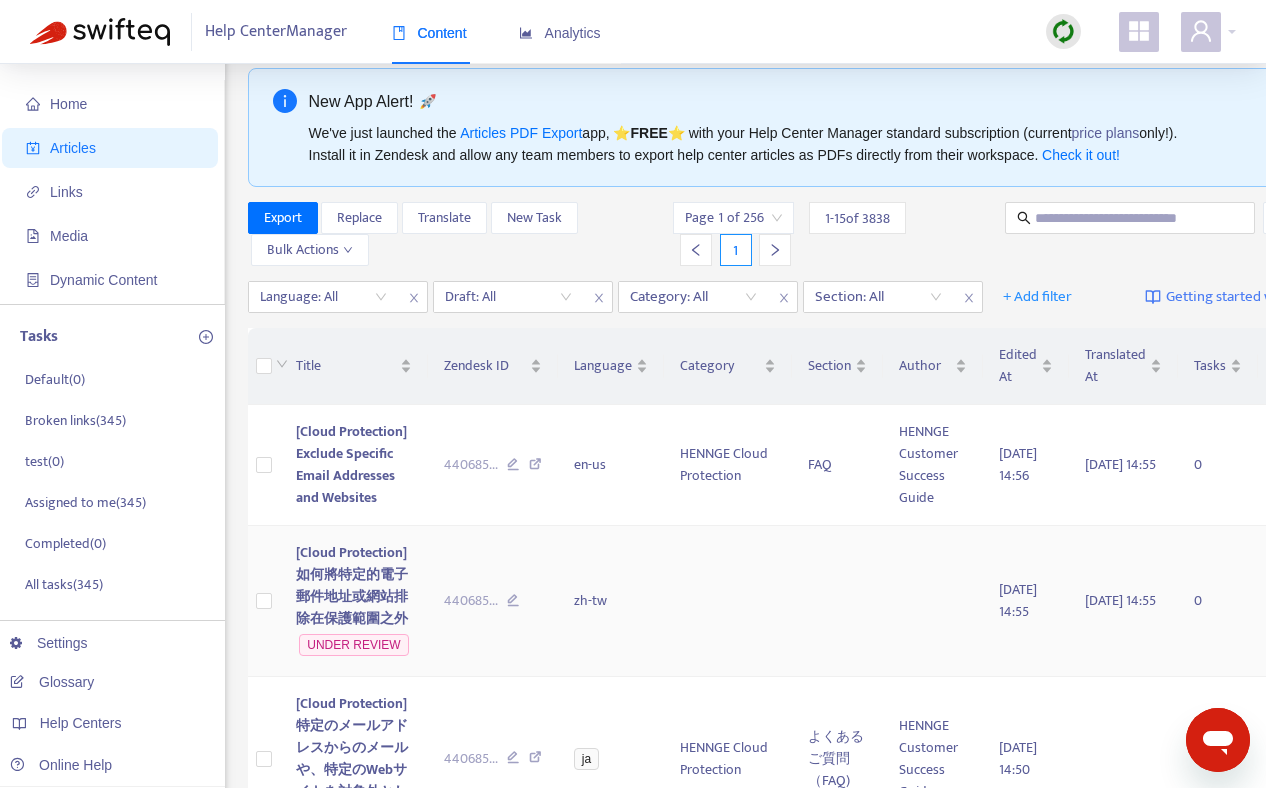 click on "[Cloud Protection] 如何將特定的電子郵件地址或網站排除在保護範圍之外" at bounding box center [352, 585] 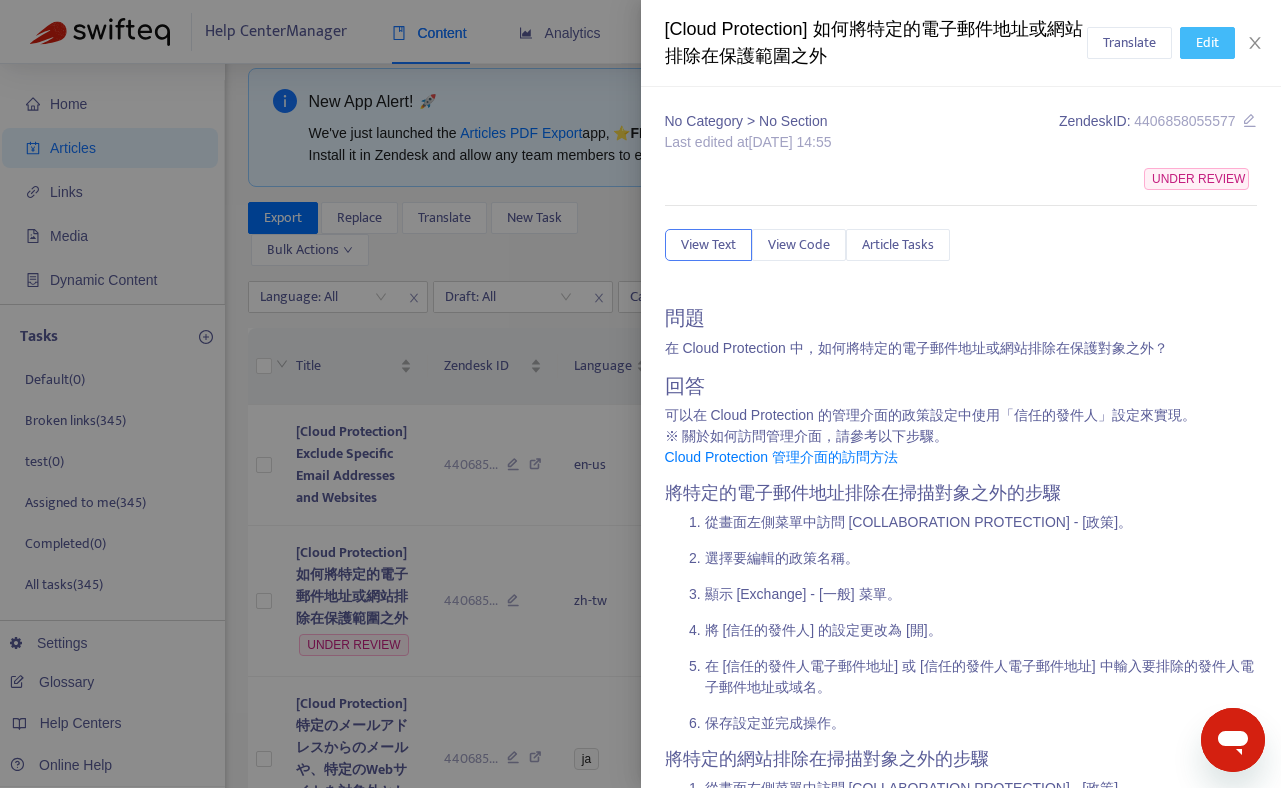 click on "Edit" at bounding box center [1207, 43] 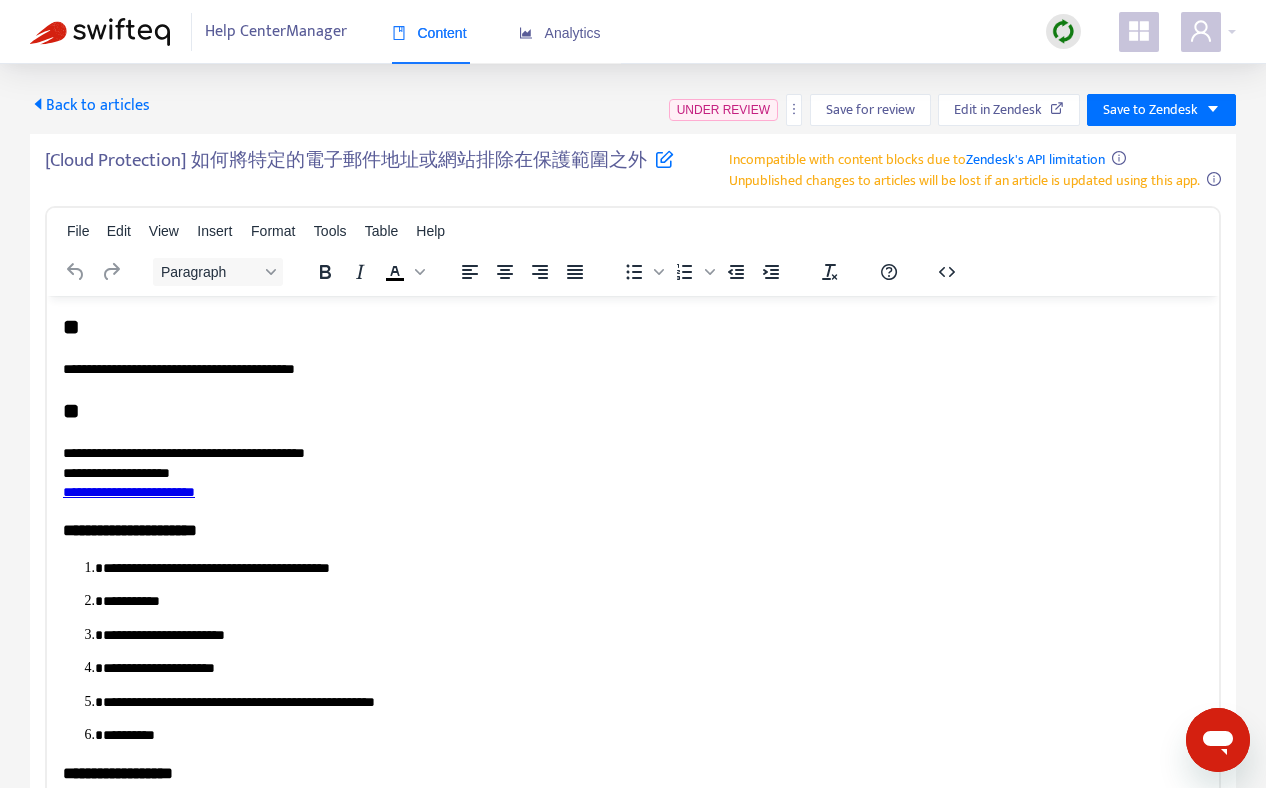 scroll, scrollTop: 0, scrollLeft: 0, axis: both 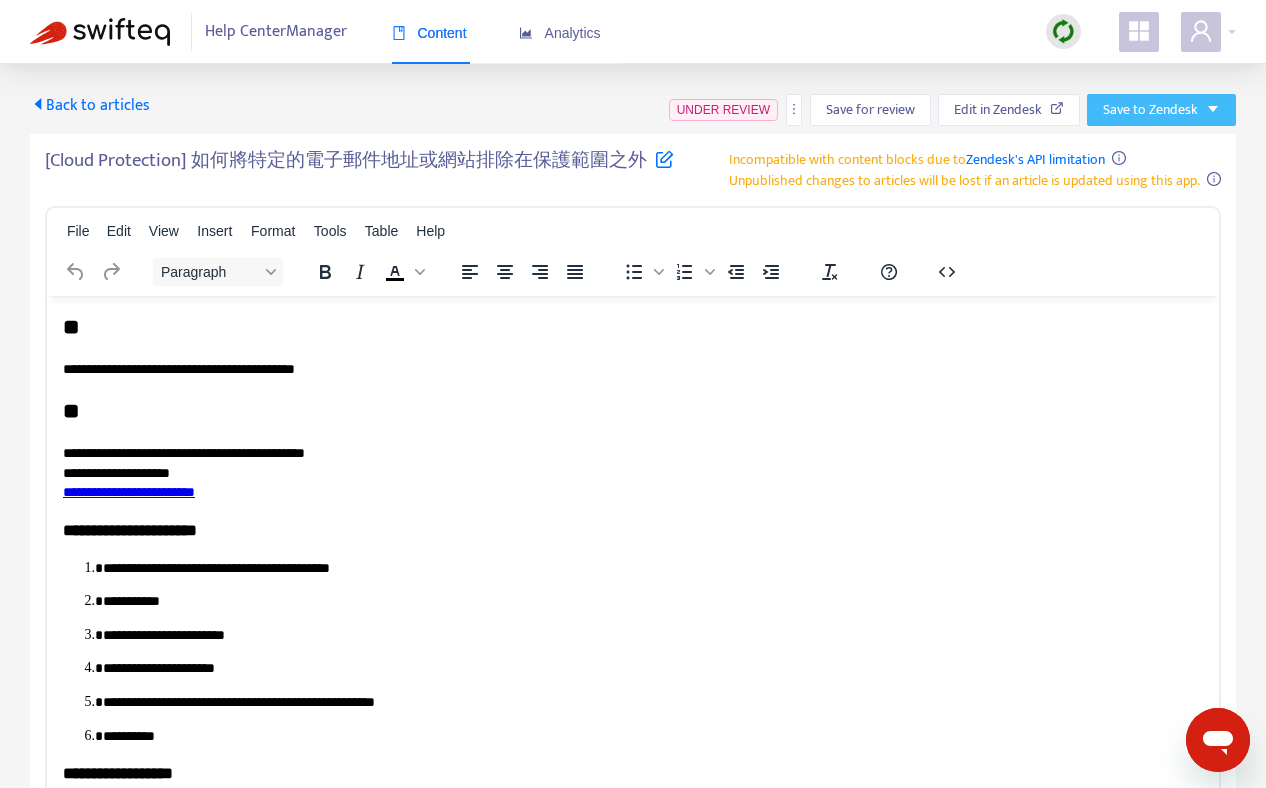 click on "Save to Zendesk" at bounding box center [1150, 110] 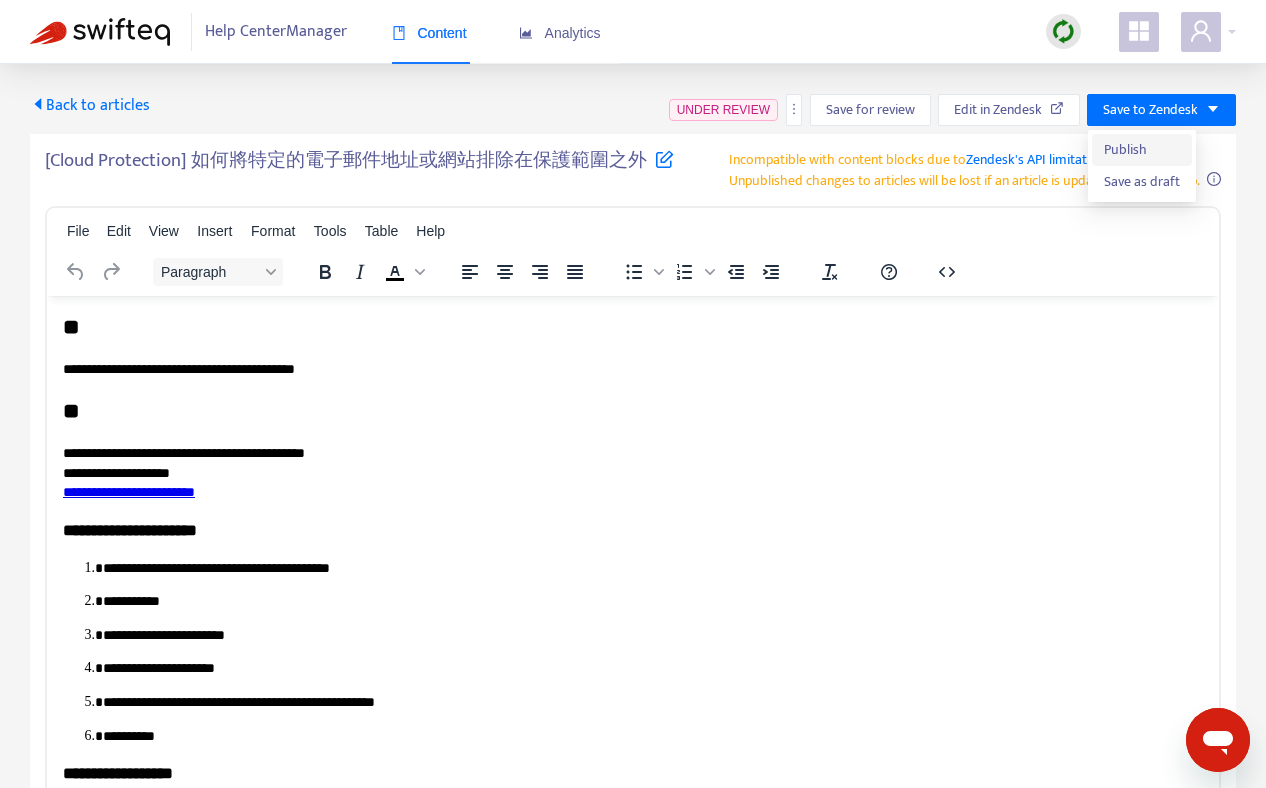 click on "Publish" at bounding box center [1142, 150] 